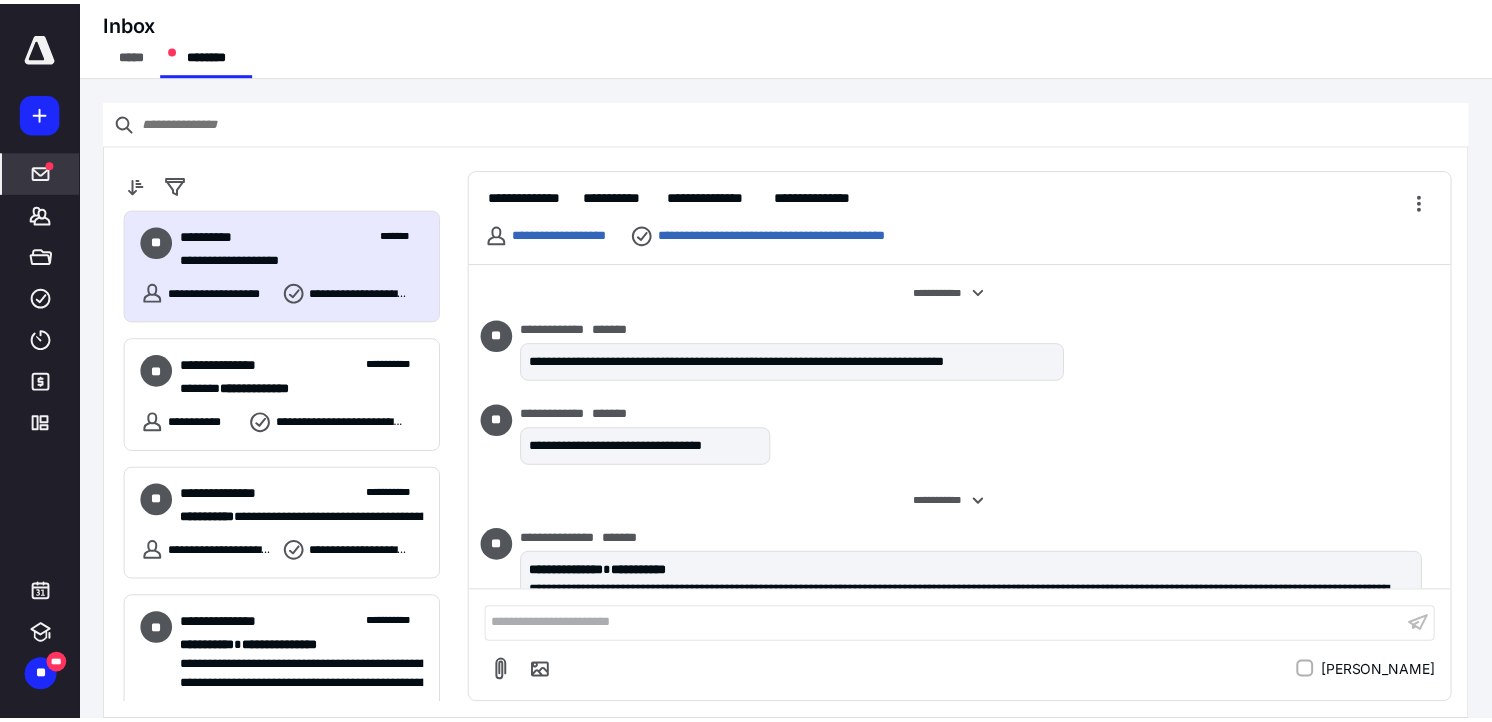 scroll, scrollTop: 0, scrollLeft: 0, axis: both 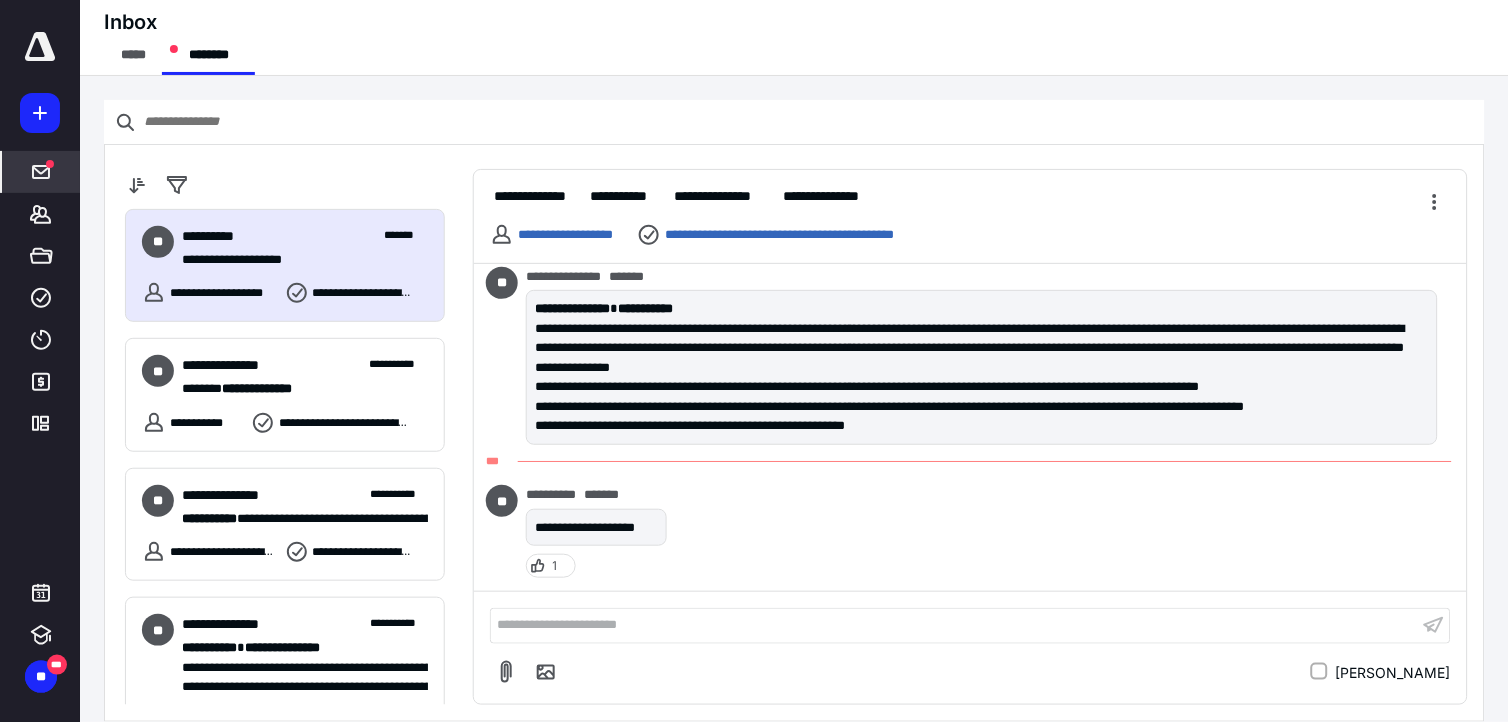 drag, startPoint x: 42, startPoint y: 301, endPoint x: 145, endPoint y: 300, distance: 103.00485 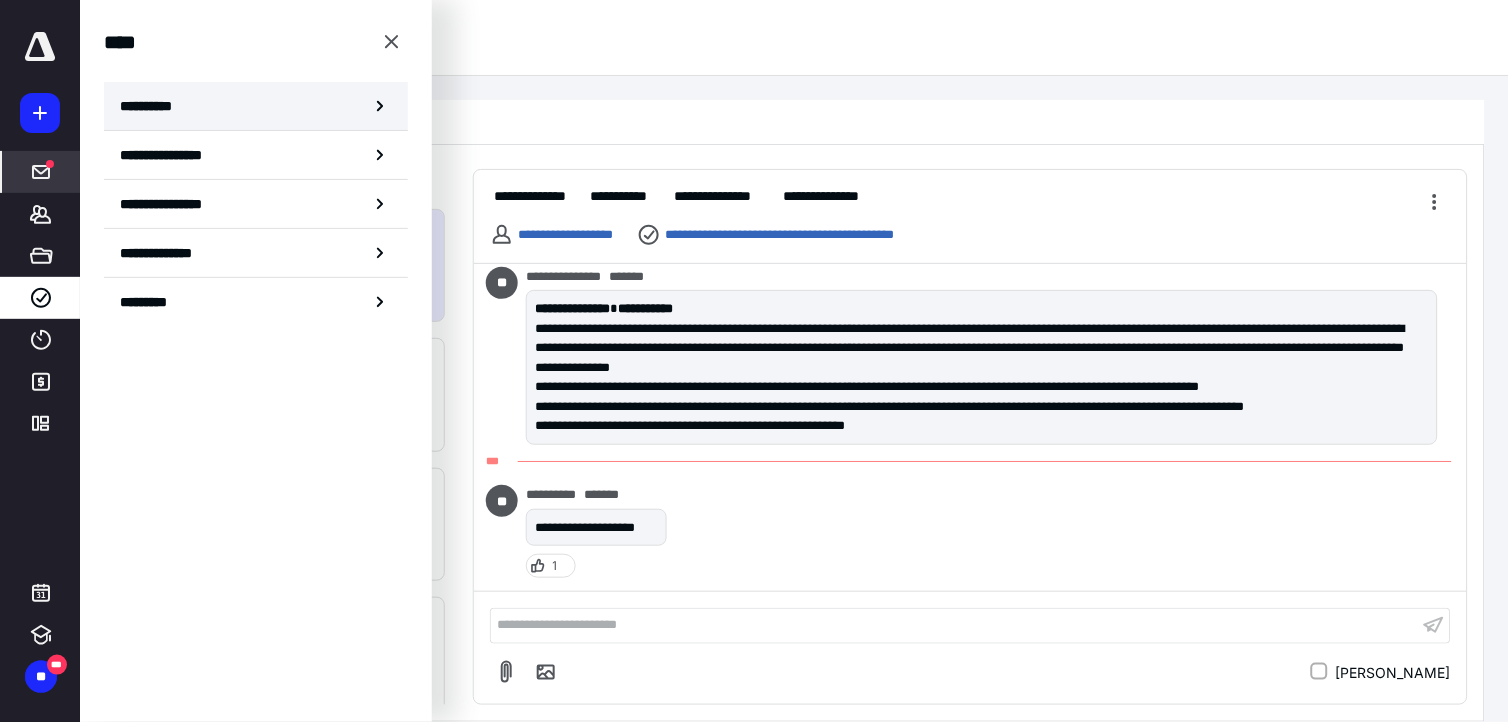 click on "**********" at bounding box center [153, 106] 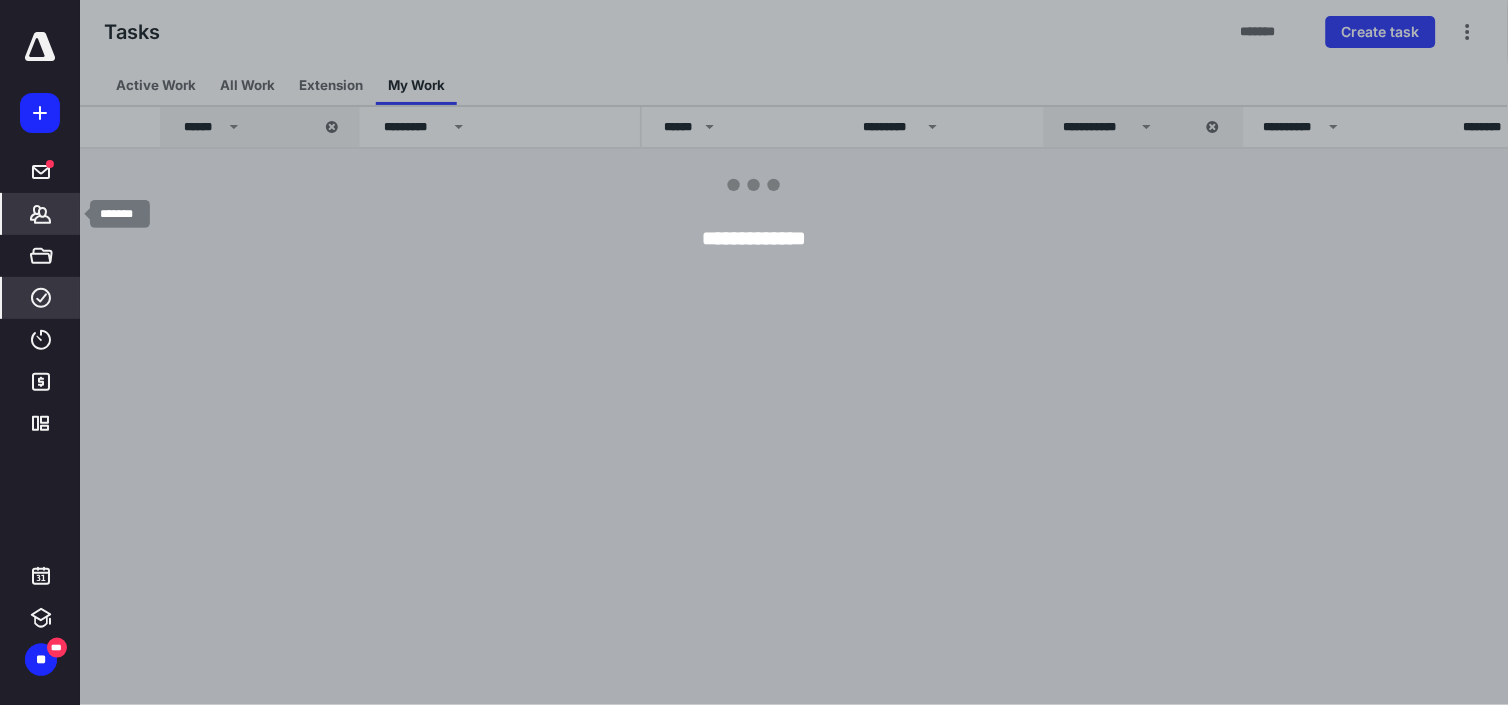 click 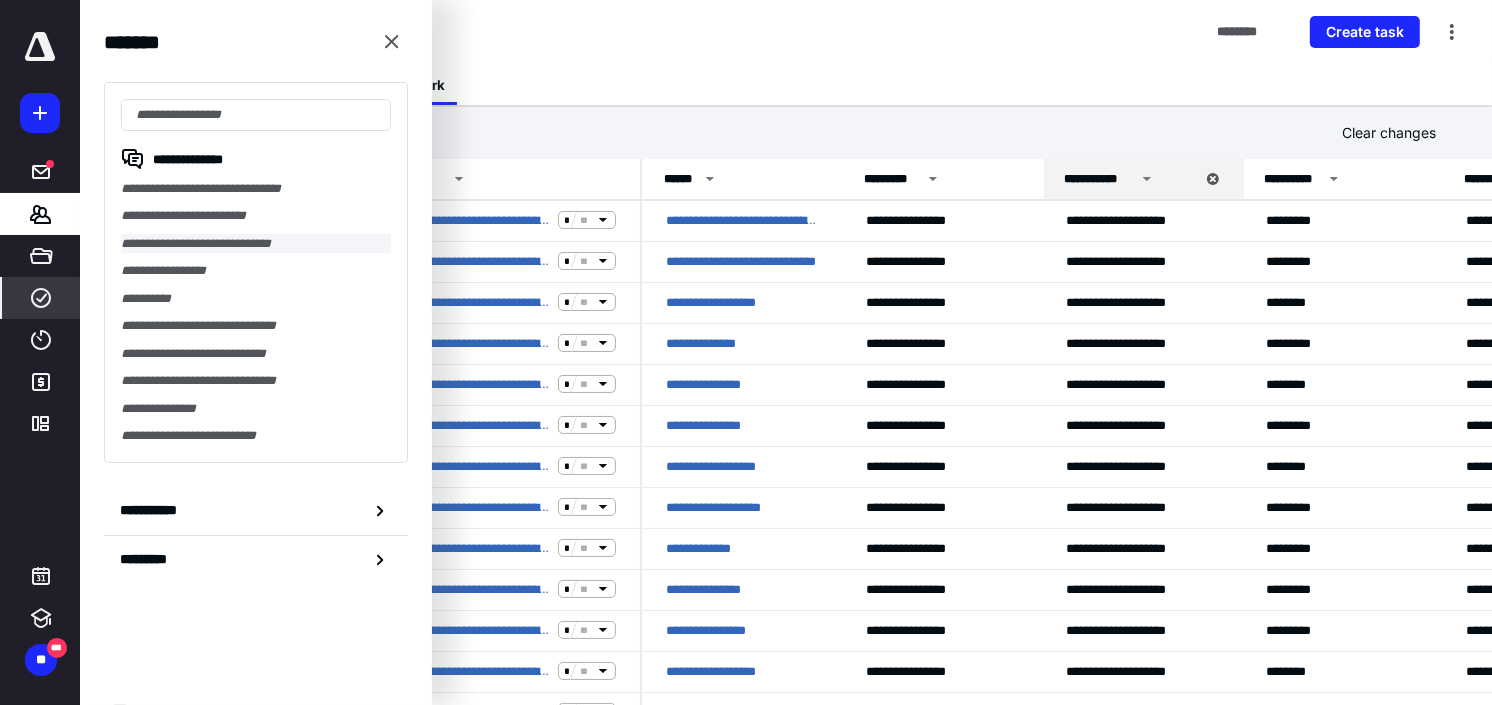 click on "**********" at bounding box center (256, 243) 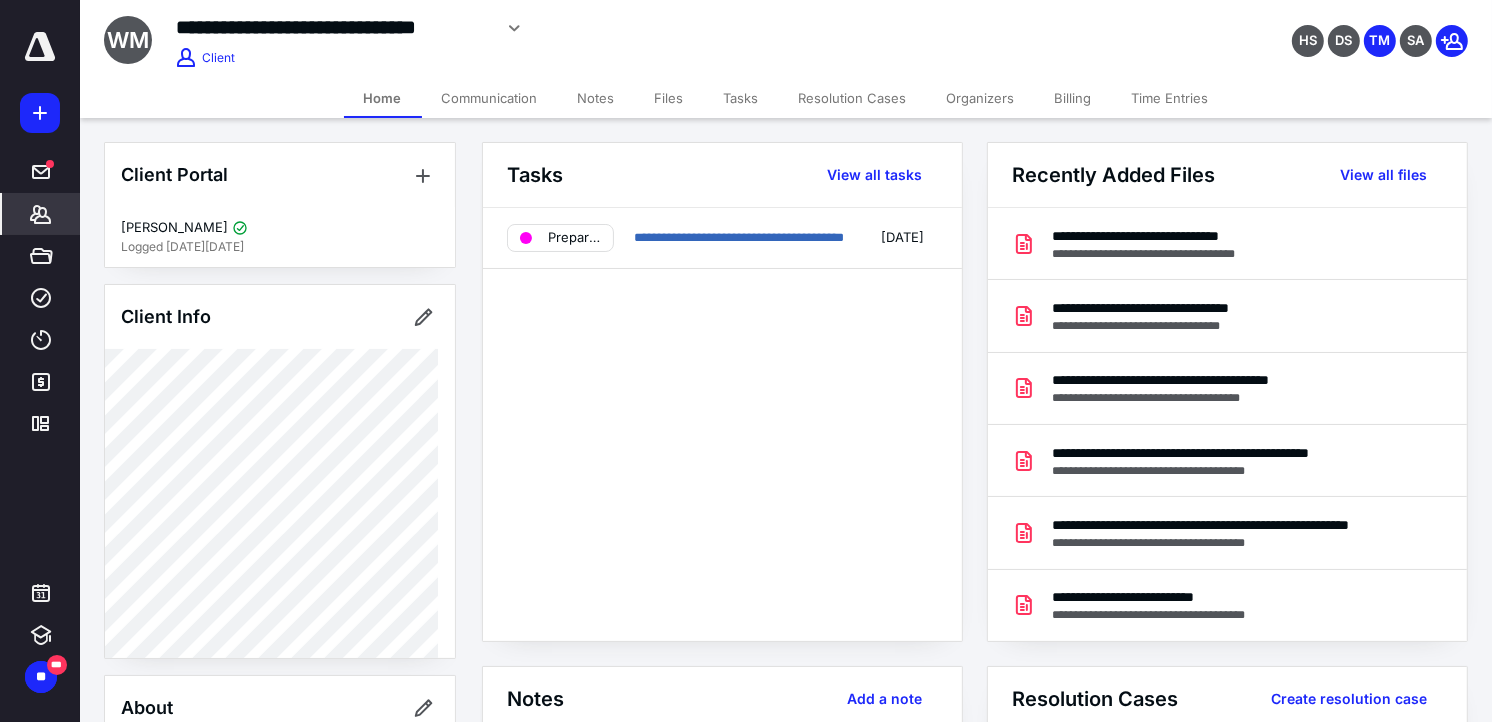 click on "Time Entries" at bounding box center [1170, 98] 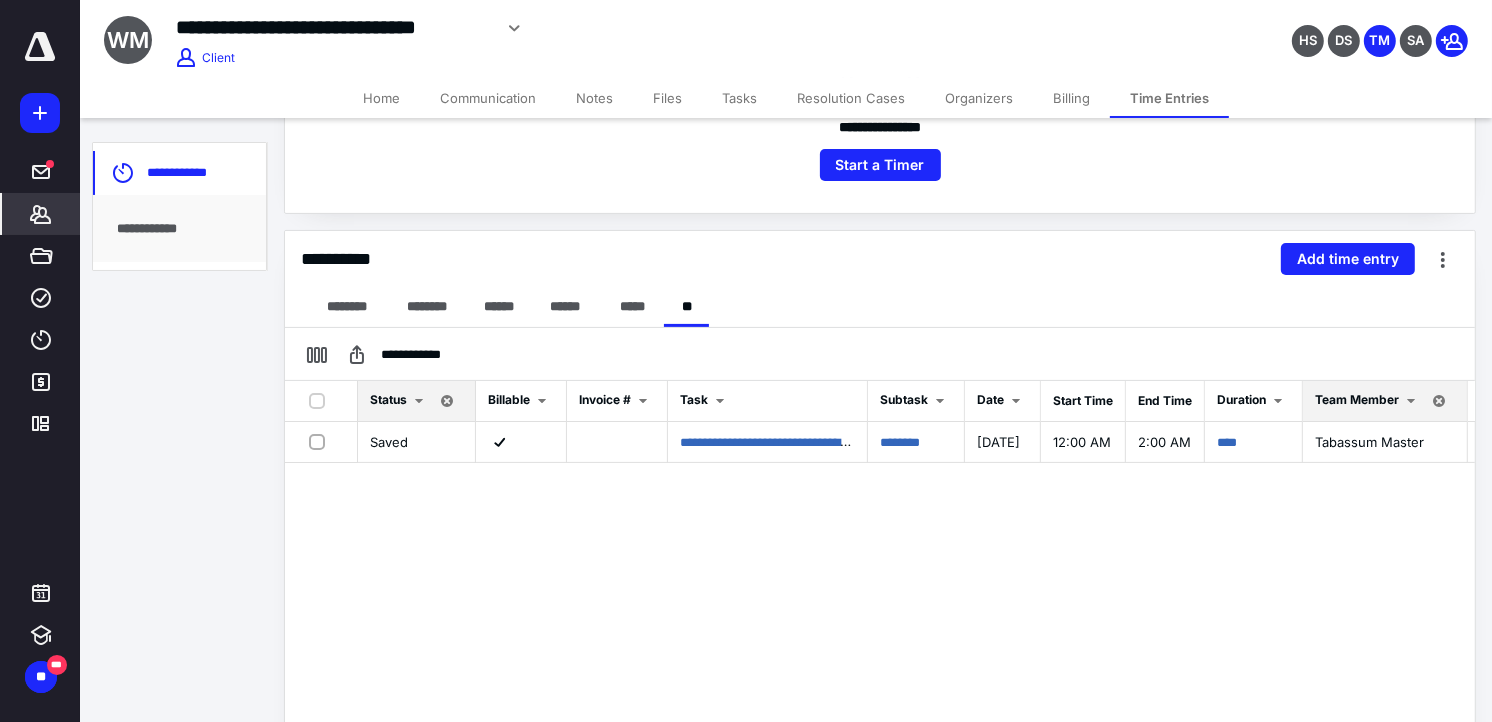 scroll, scrollTop: 0, scrollLeft: 0, axis: both 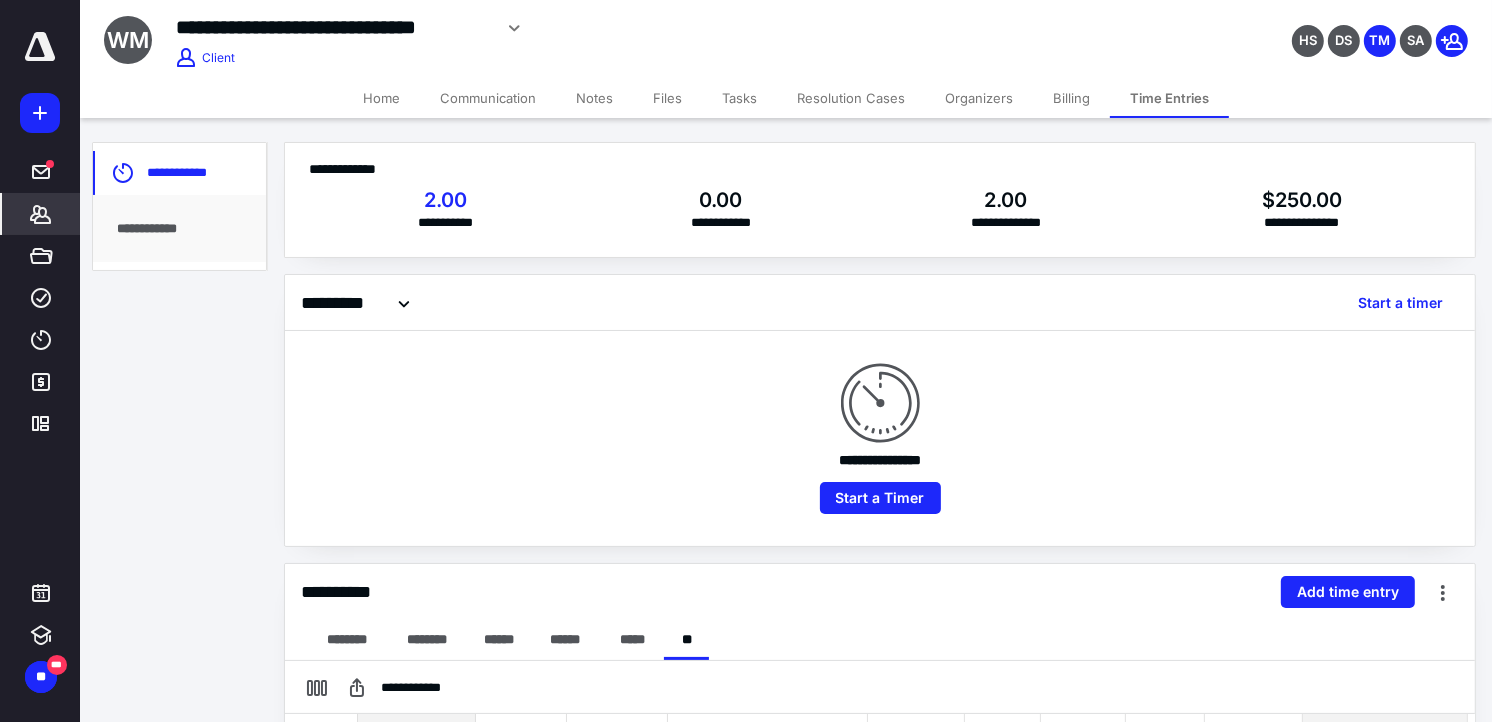 click on "Files" at bounding box center (667, 98) 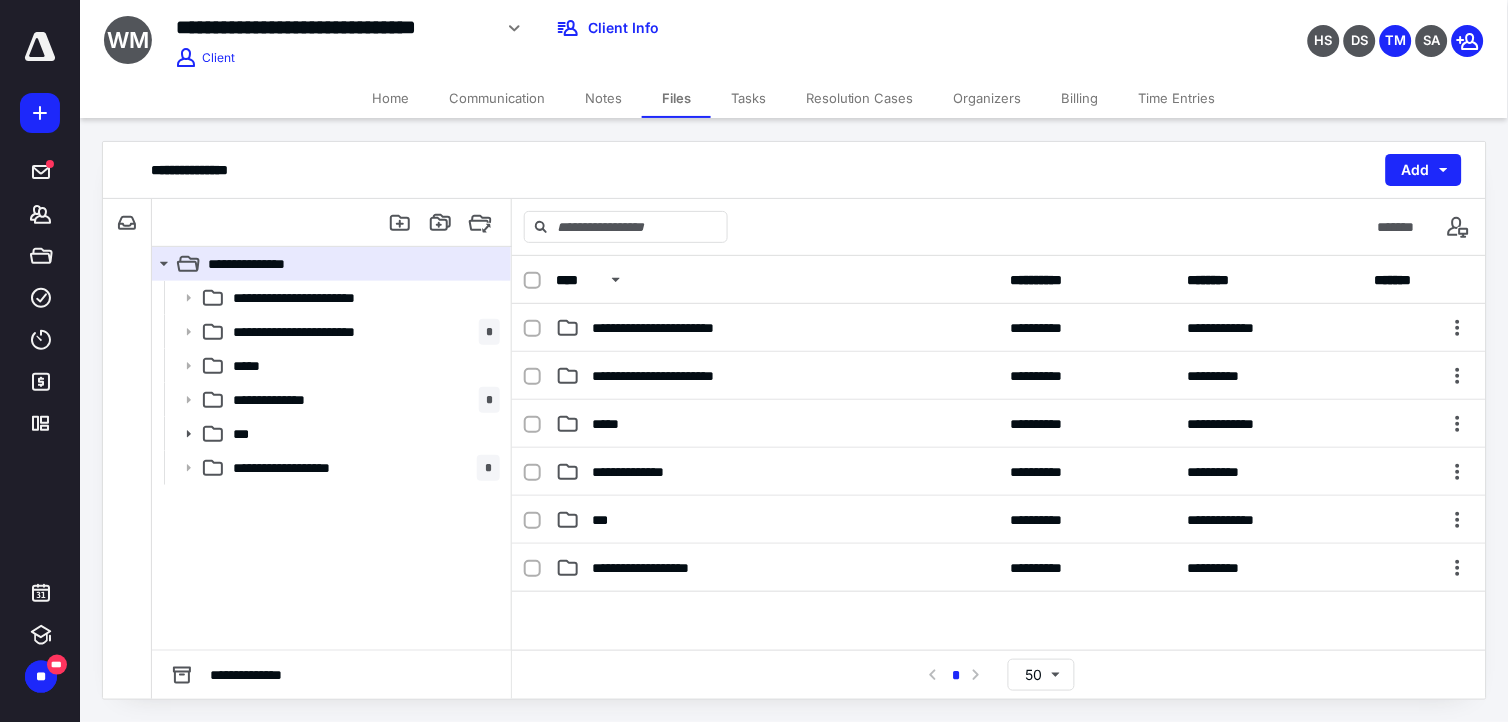 drag, startPoint x: 721, startPoint y: 97, endPoint x: 744, endPoint y: 112, distance: 27.45906 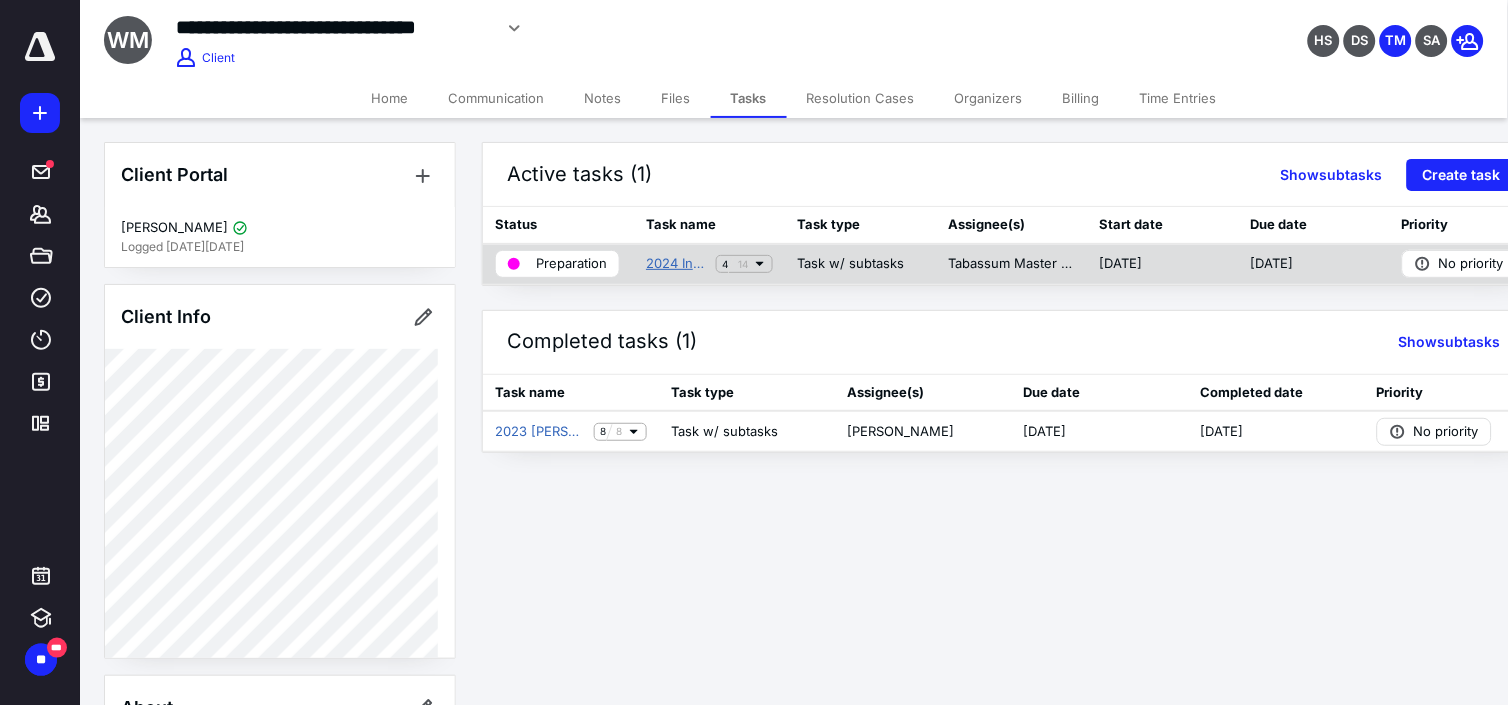 click on "2024 Individual Tax Return [PERSON_NAME]" at bounding box center (677, 264) 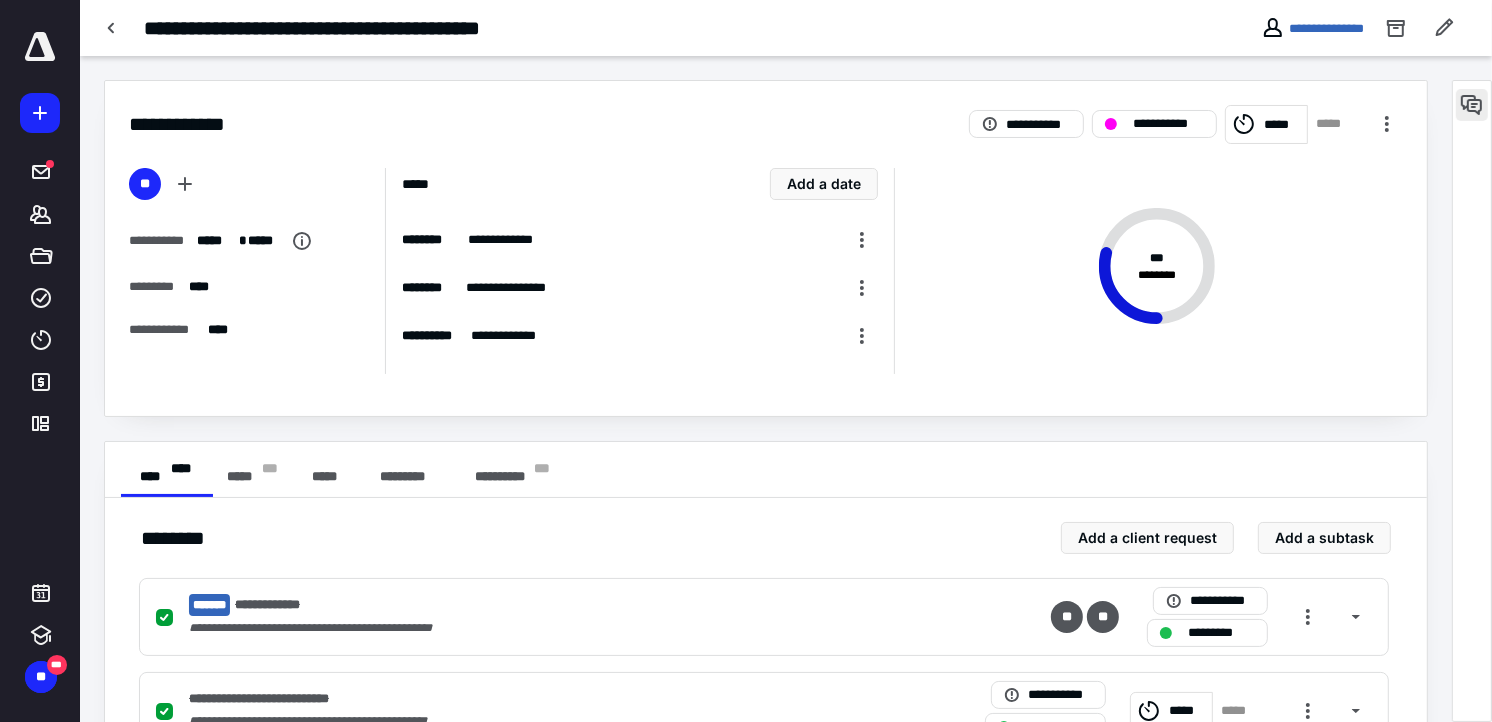 click at bounding box center (1472, 105) 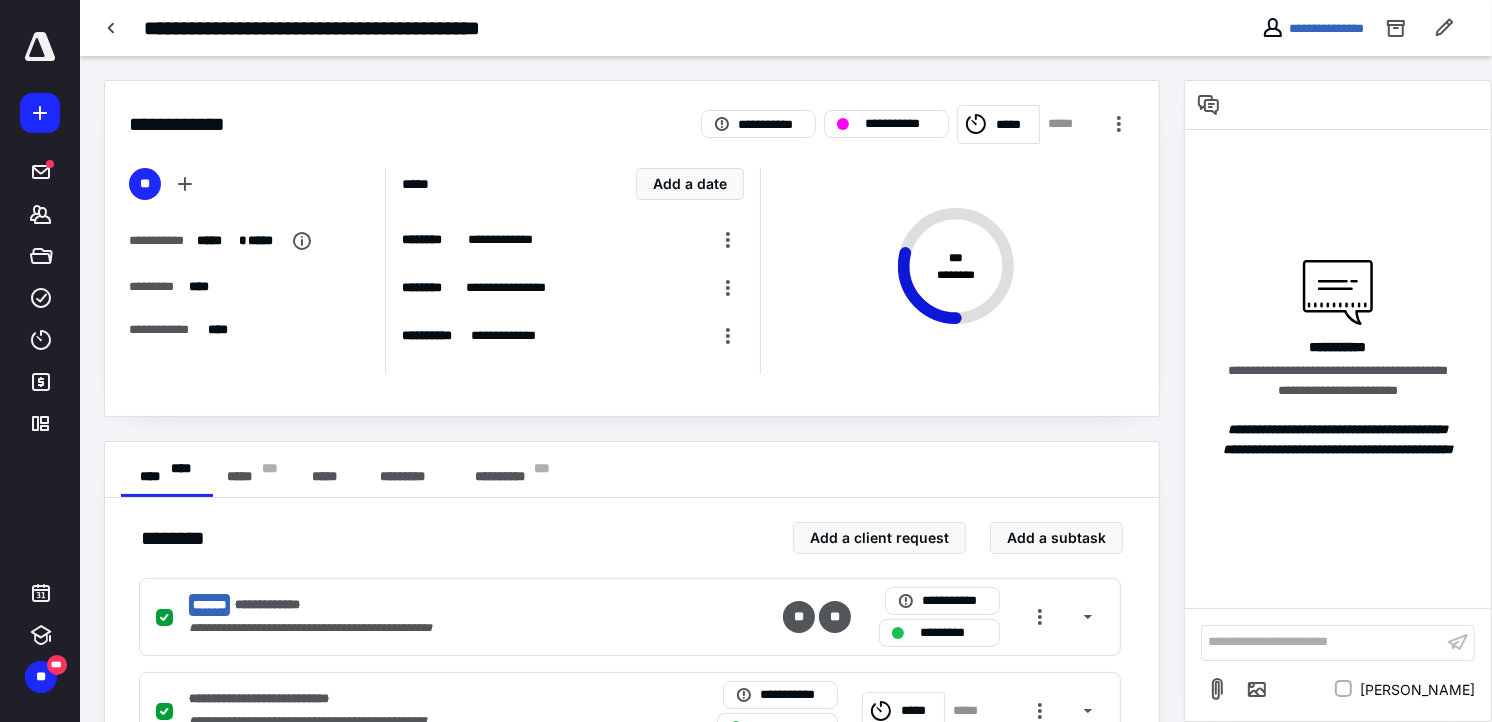 click on "**********" at bounding box center (1322, 642) 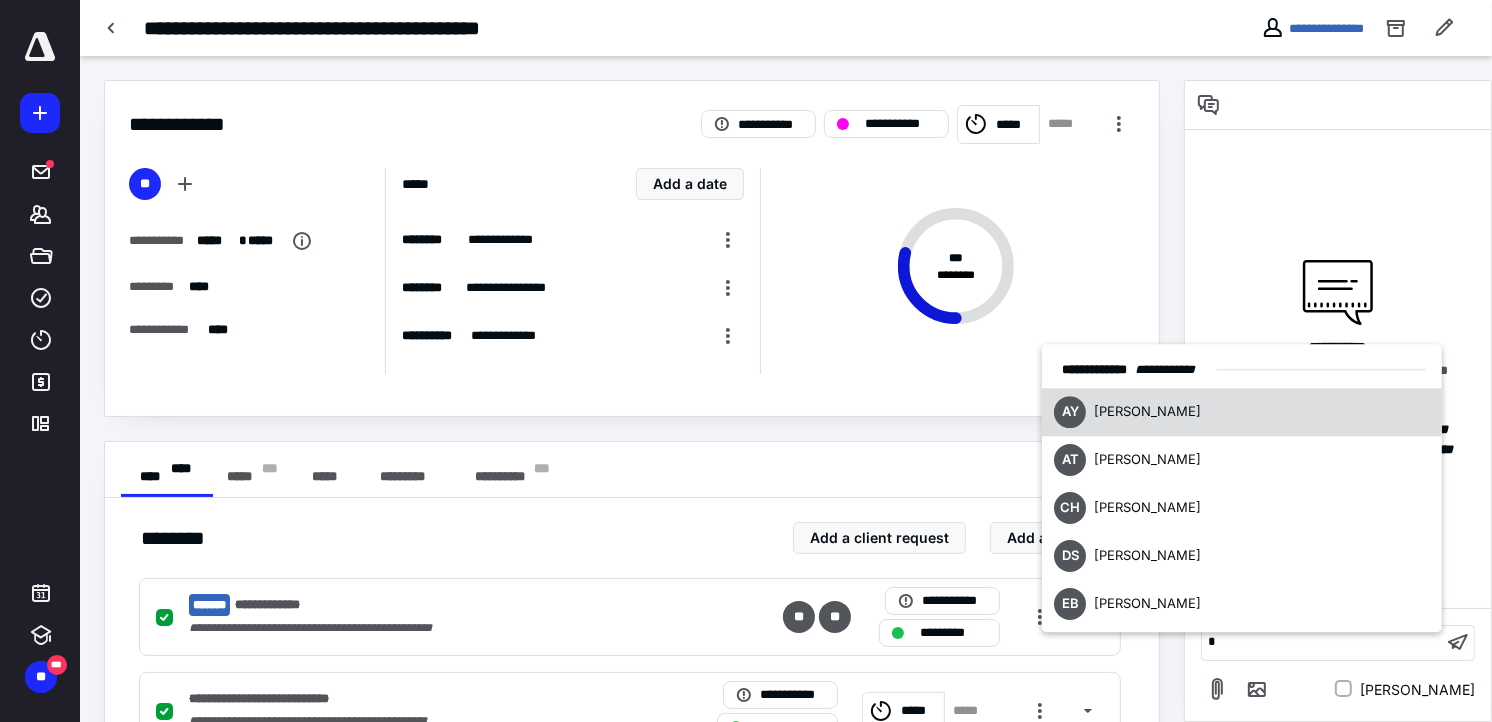 type 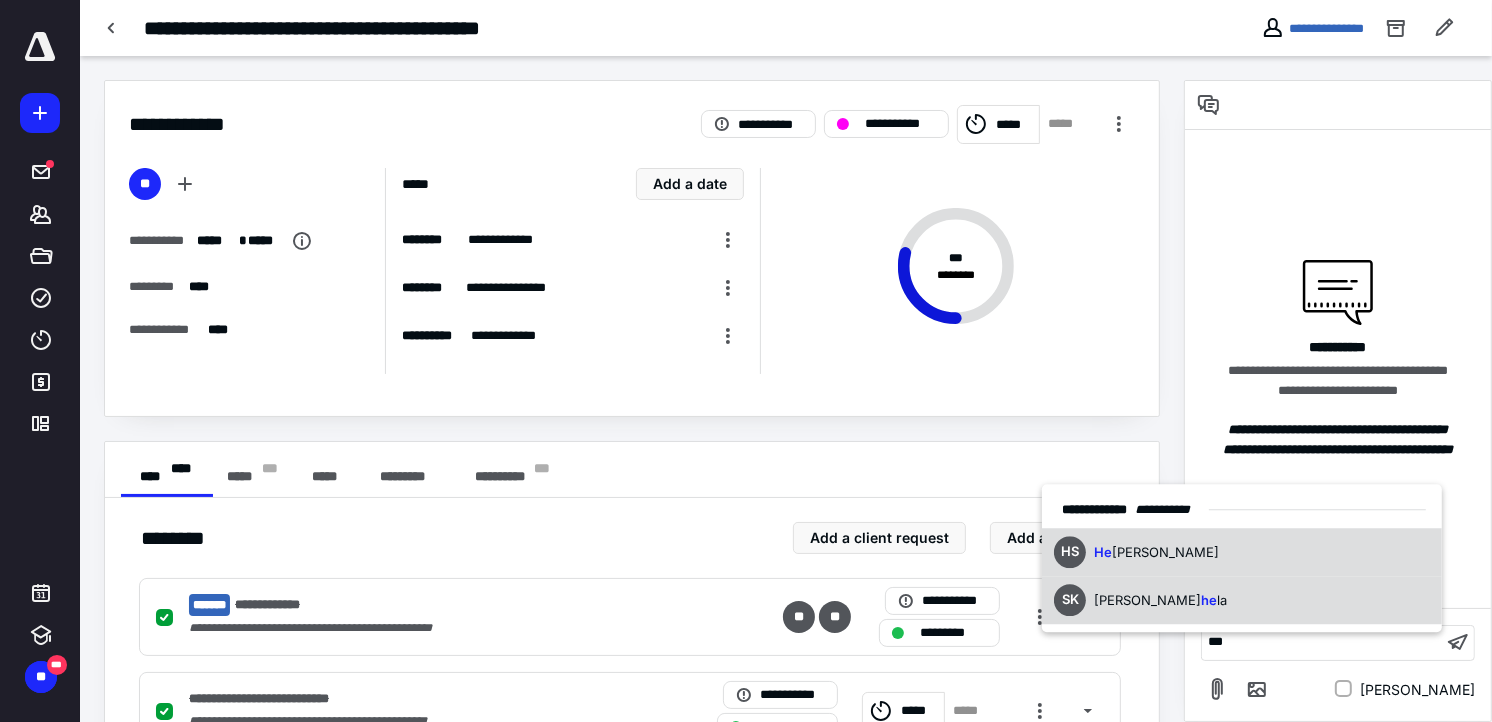 click on "[PERSON_NAME]" at bounding box center (1165, 552) 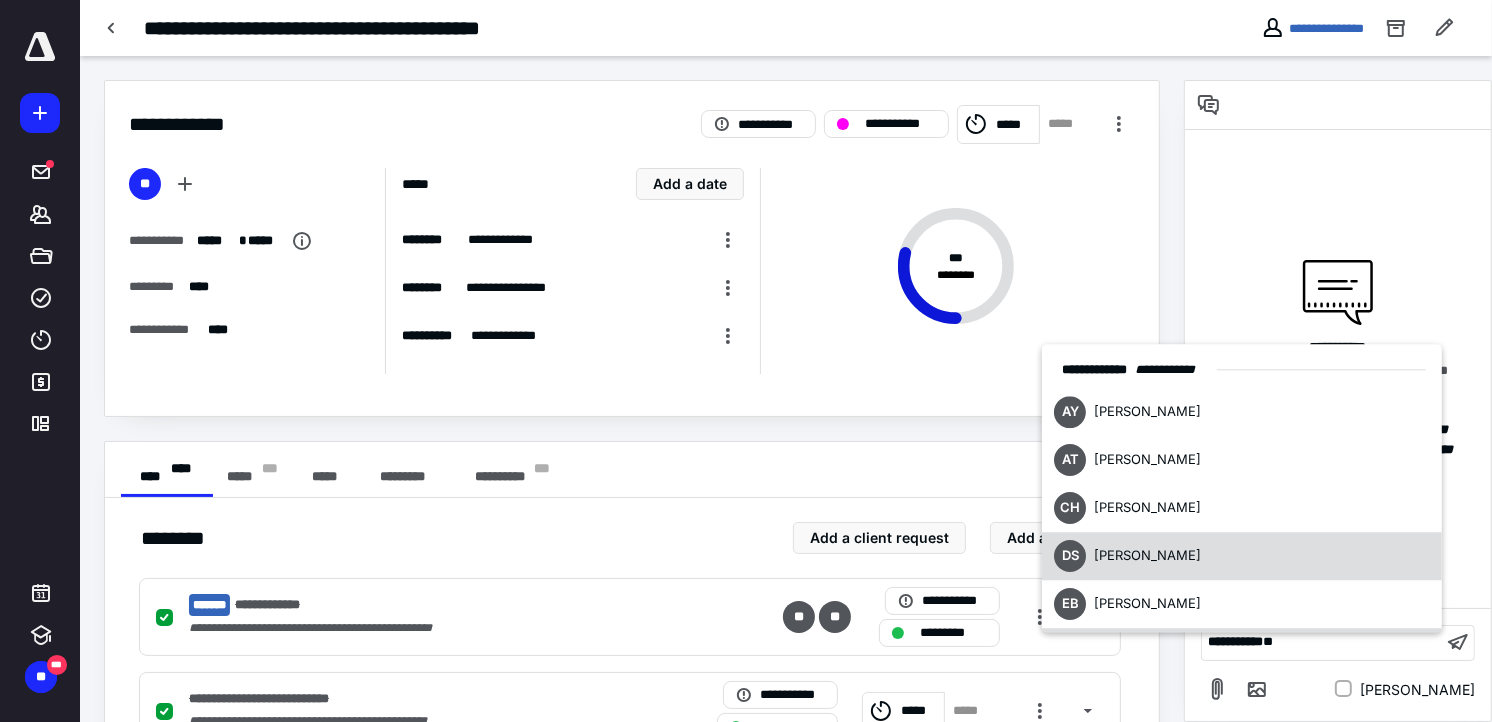 click on "[PERSON_NAME]" at bounding box center (1147, 556) 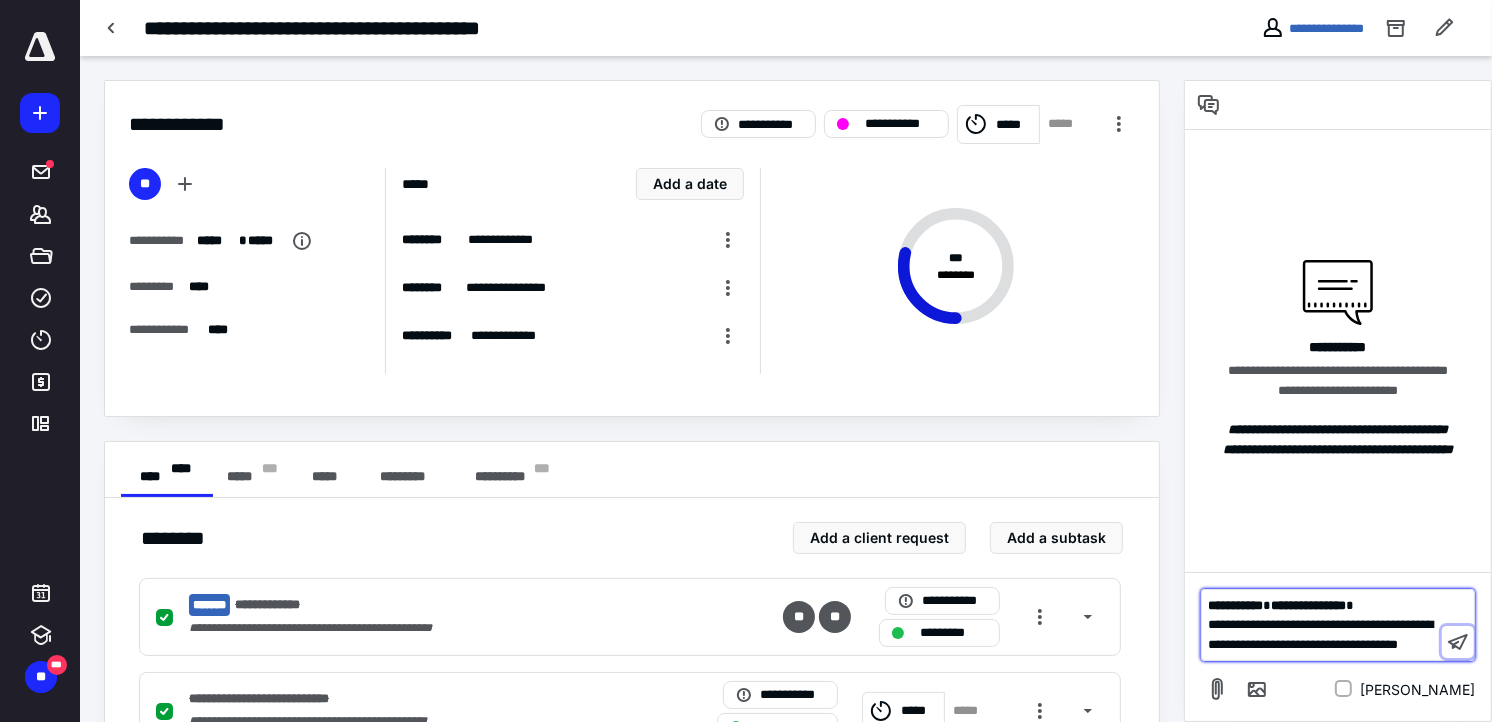 type 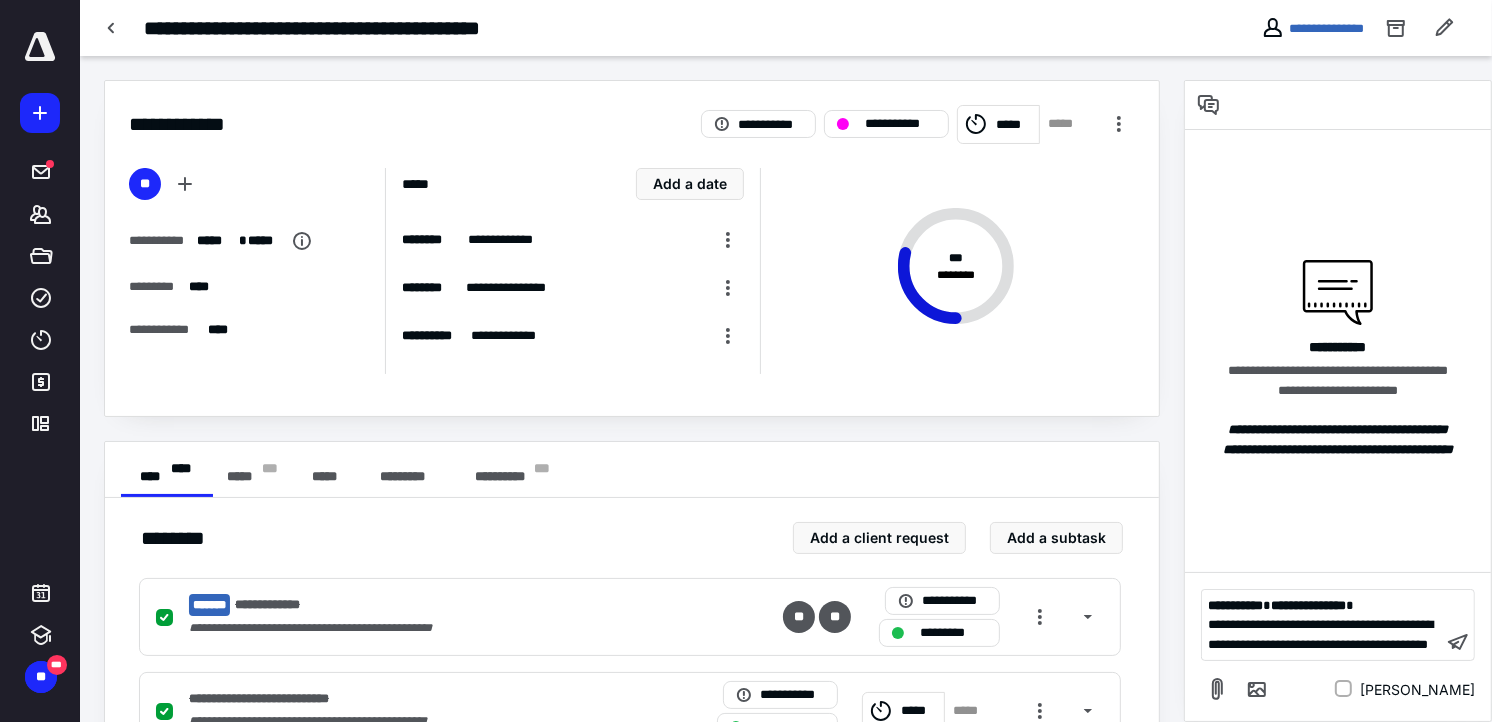 drag, startPoint x: 1290, startPoint y: 618, endPoint x: 1356, endPoint y: 652, distance: 74.24284 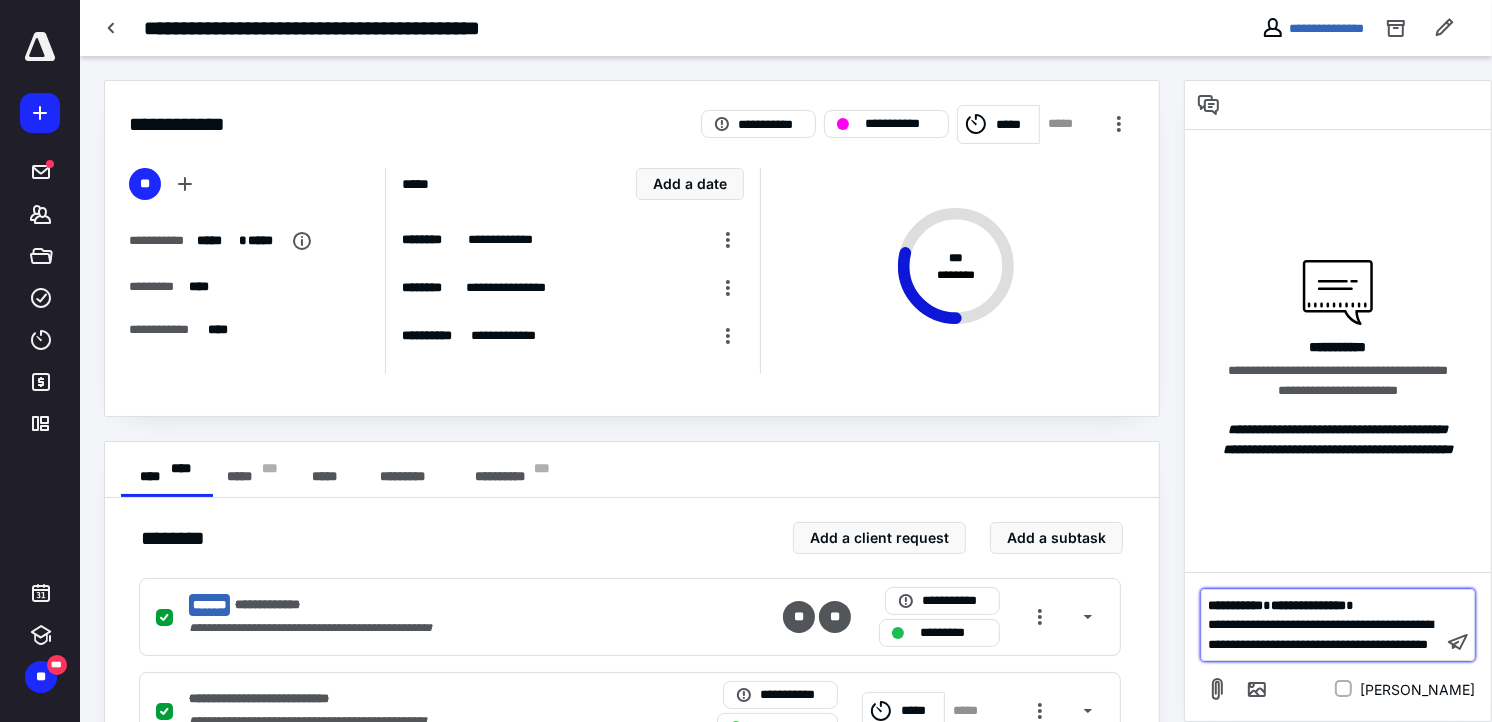 click on "**********" at bounding box center (1322, 634) 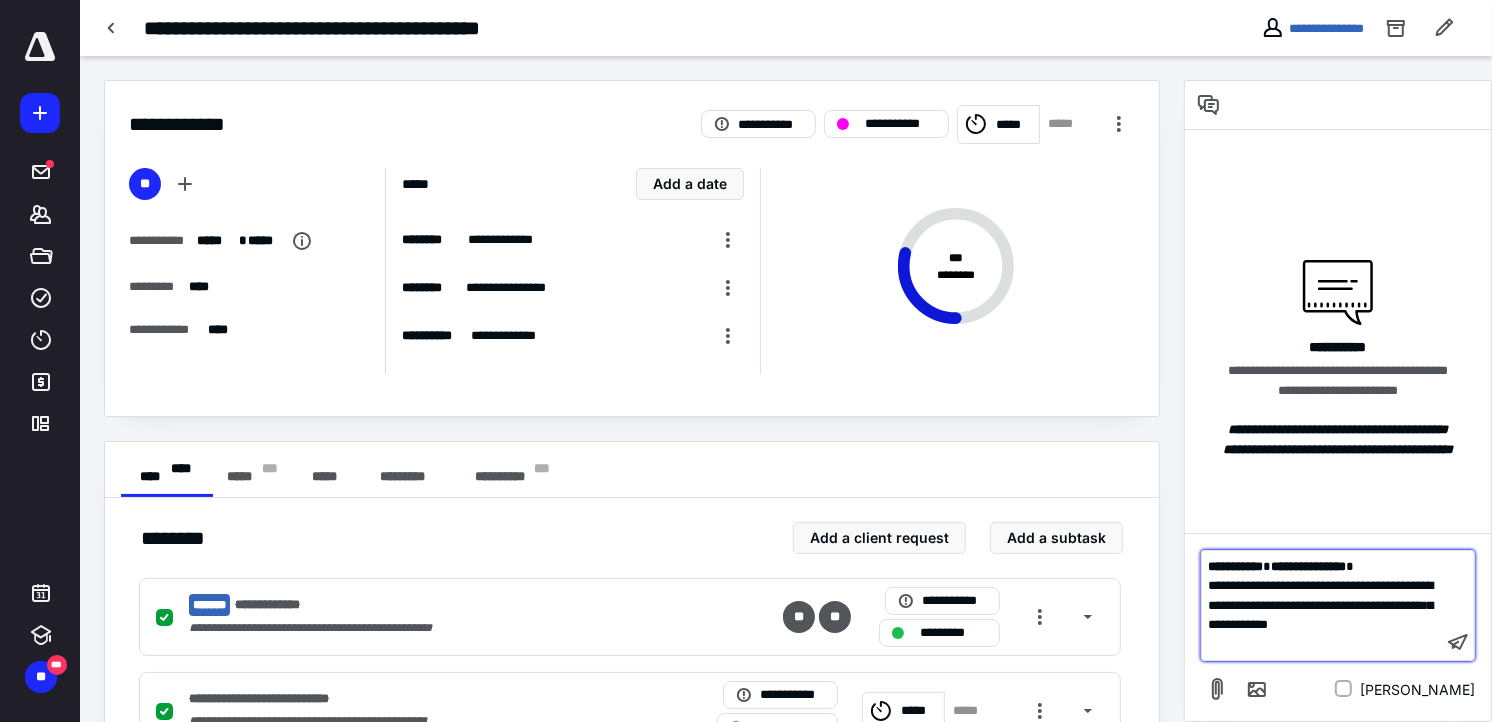 click on "**********" at bounding box center [1322, 605] 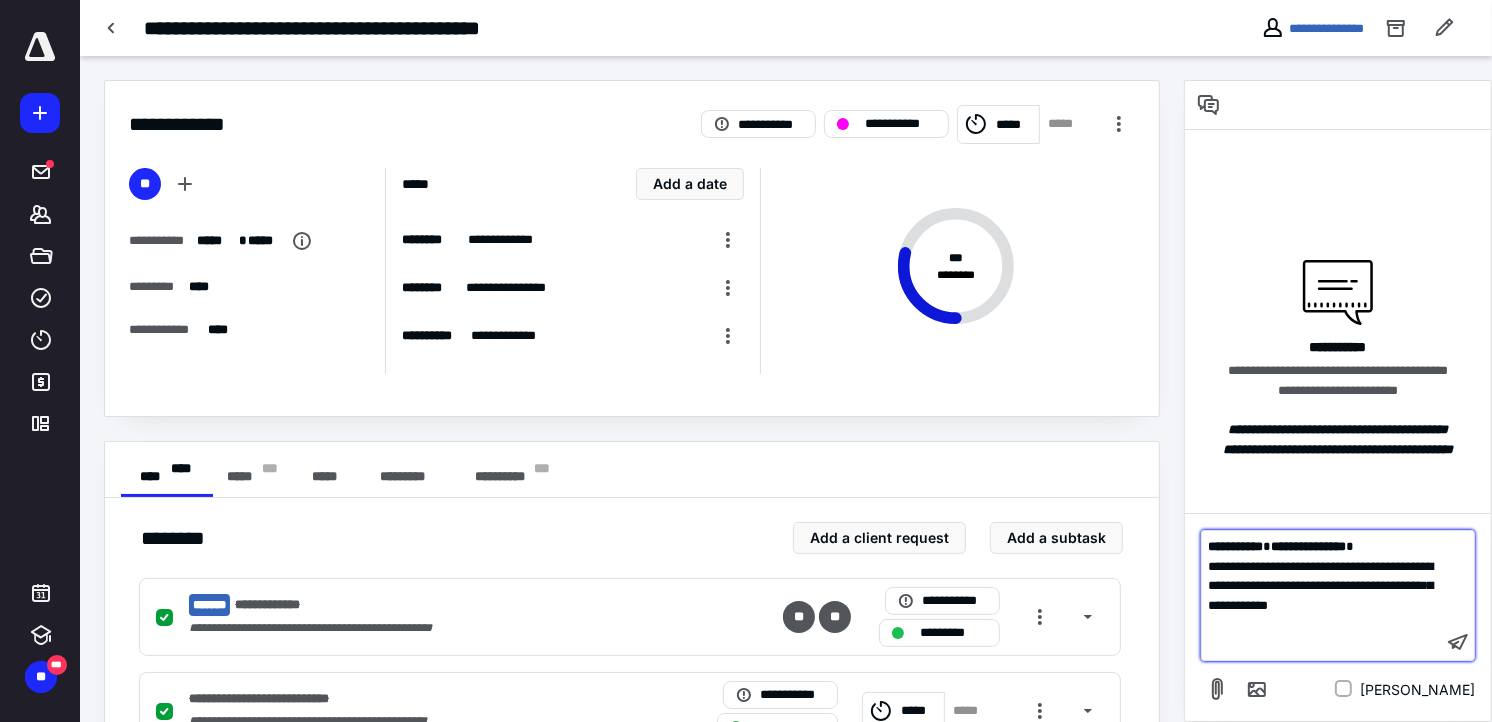 click on "﻿" at bounding box center (1322, 625) 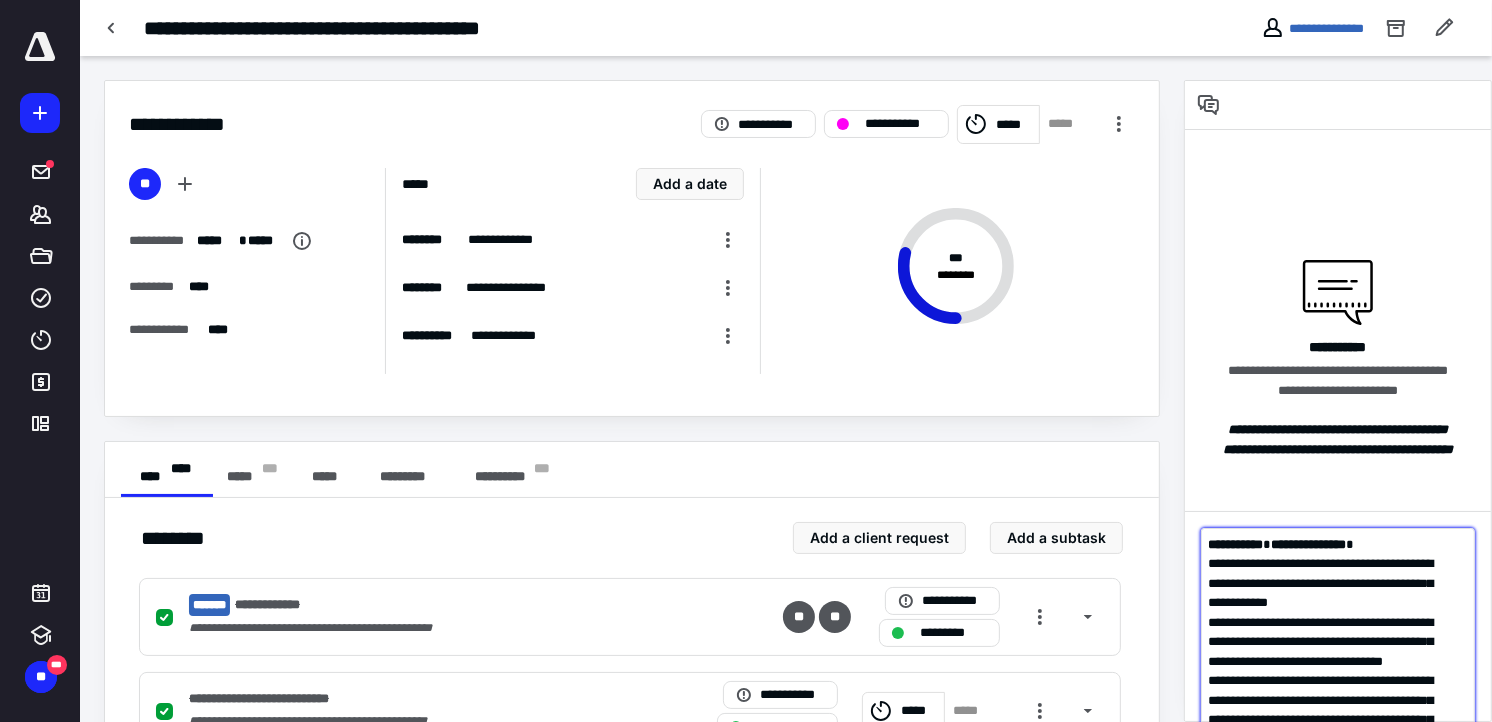 scroll, scrollTop: 105, scrollLeft: 0, axis: vertical 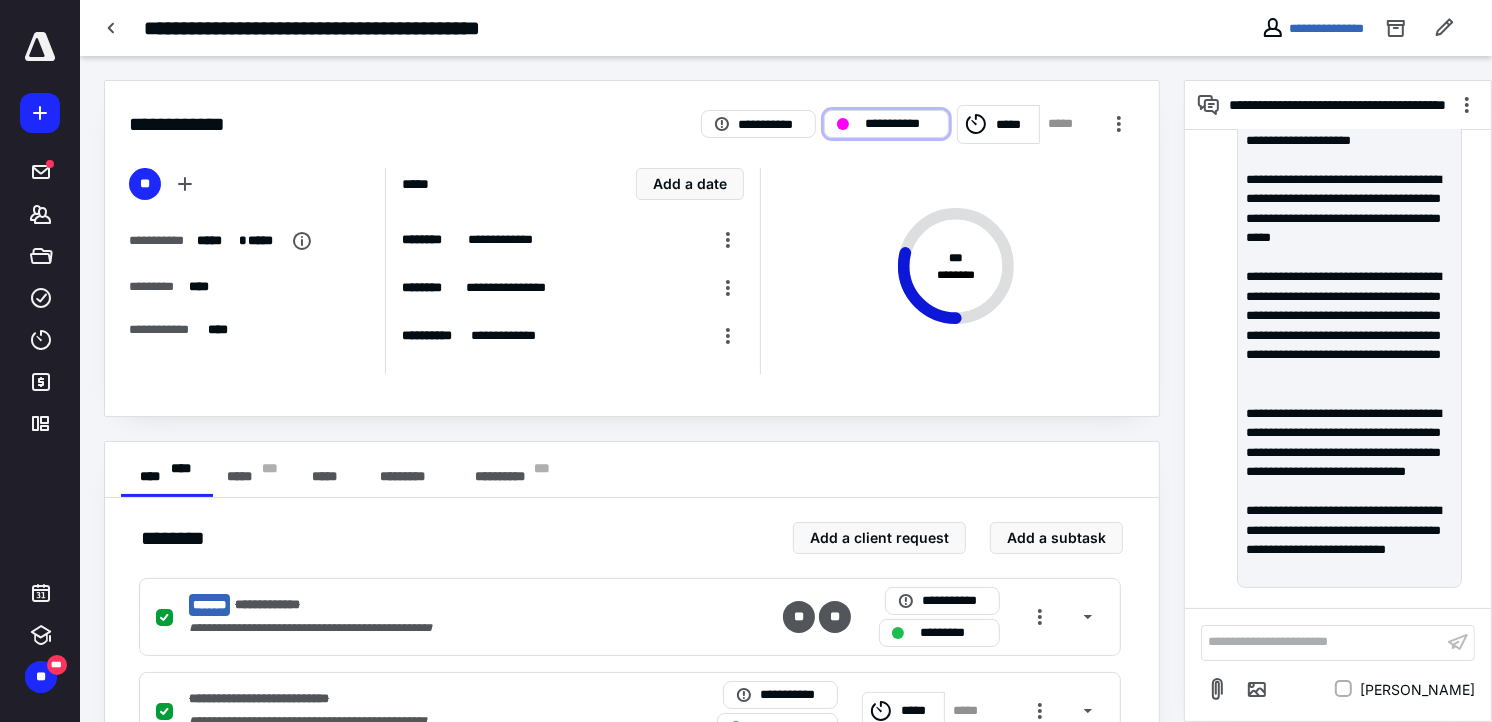 click on "**********" at bounding box center (900, 124) 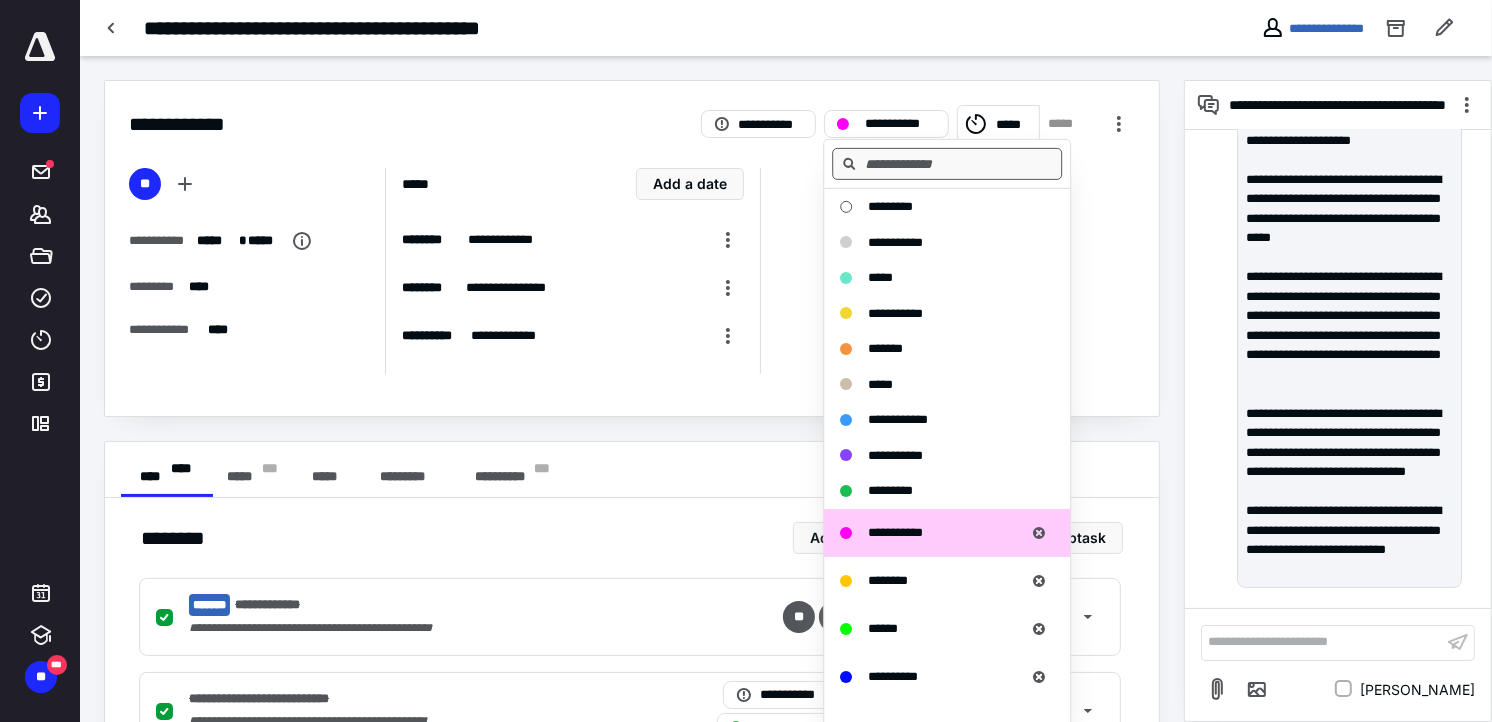 click at bounding box center [947, 164] 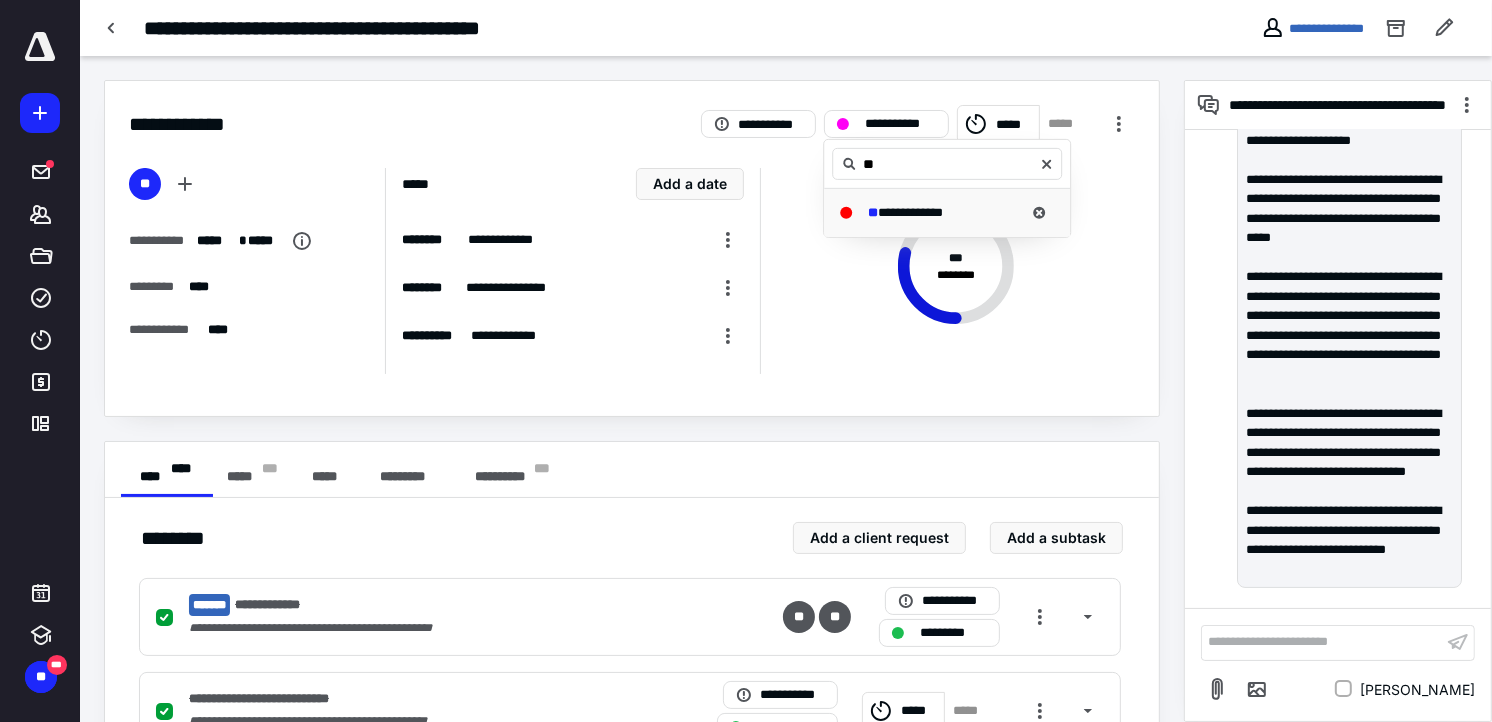 type on "**" 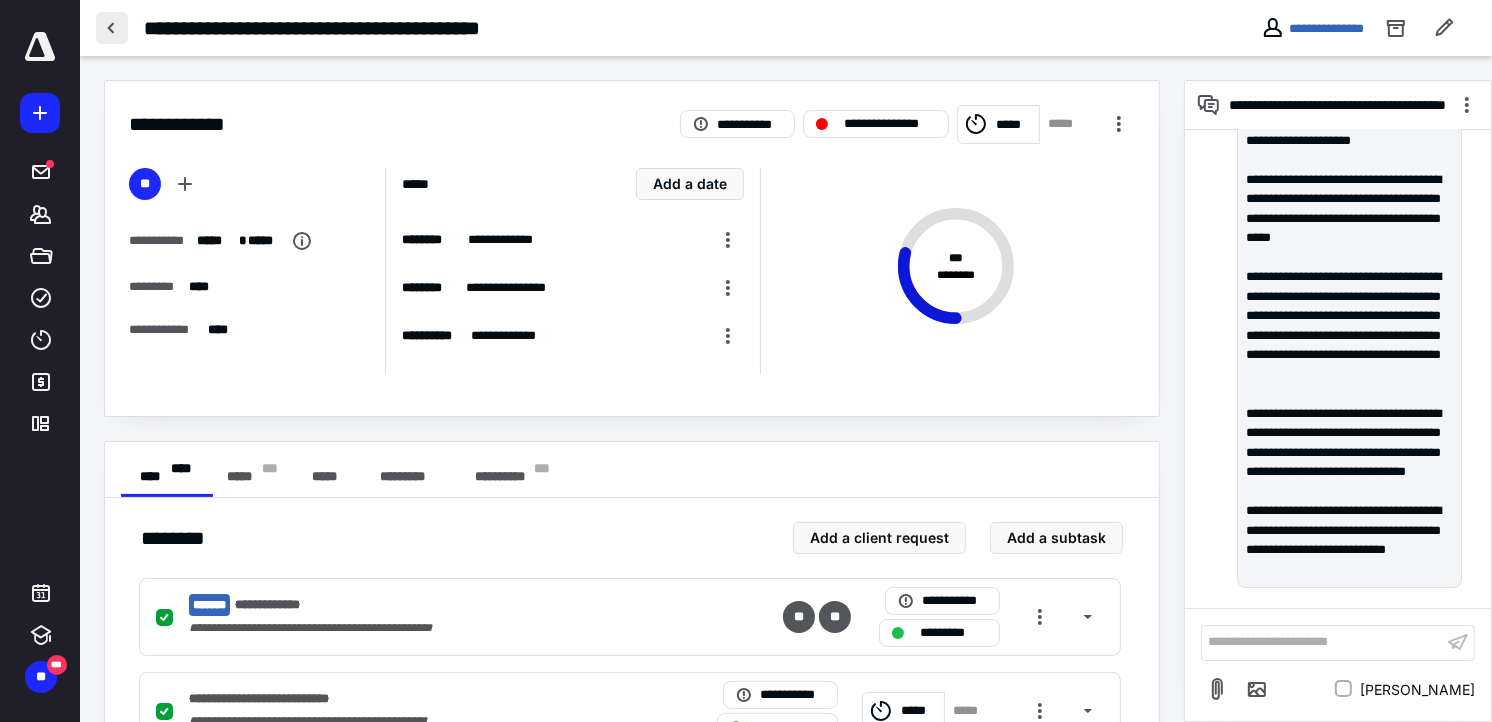 click at bounding box center (112, 28) 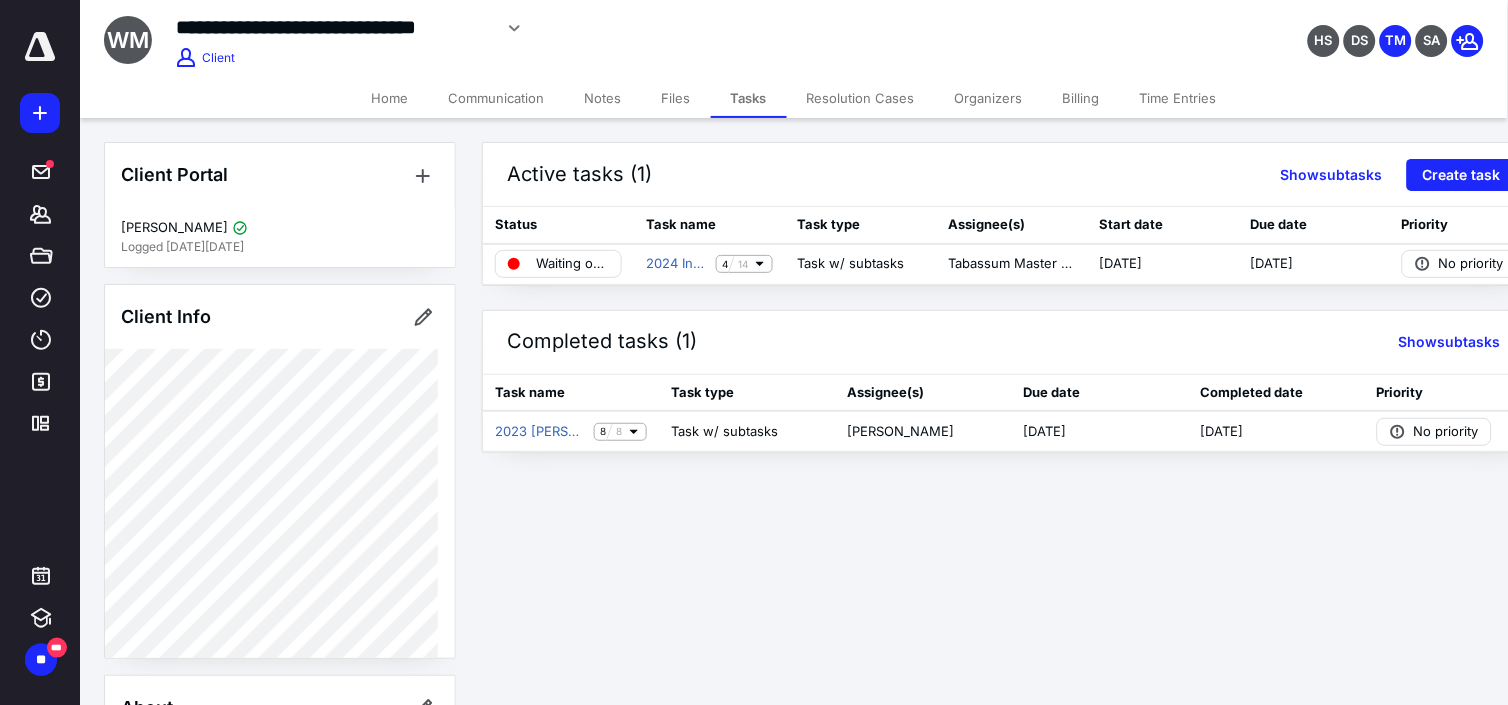 click on "Time Entries" at bounding box center [1178, 98] 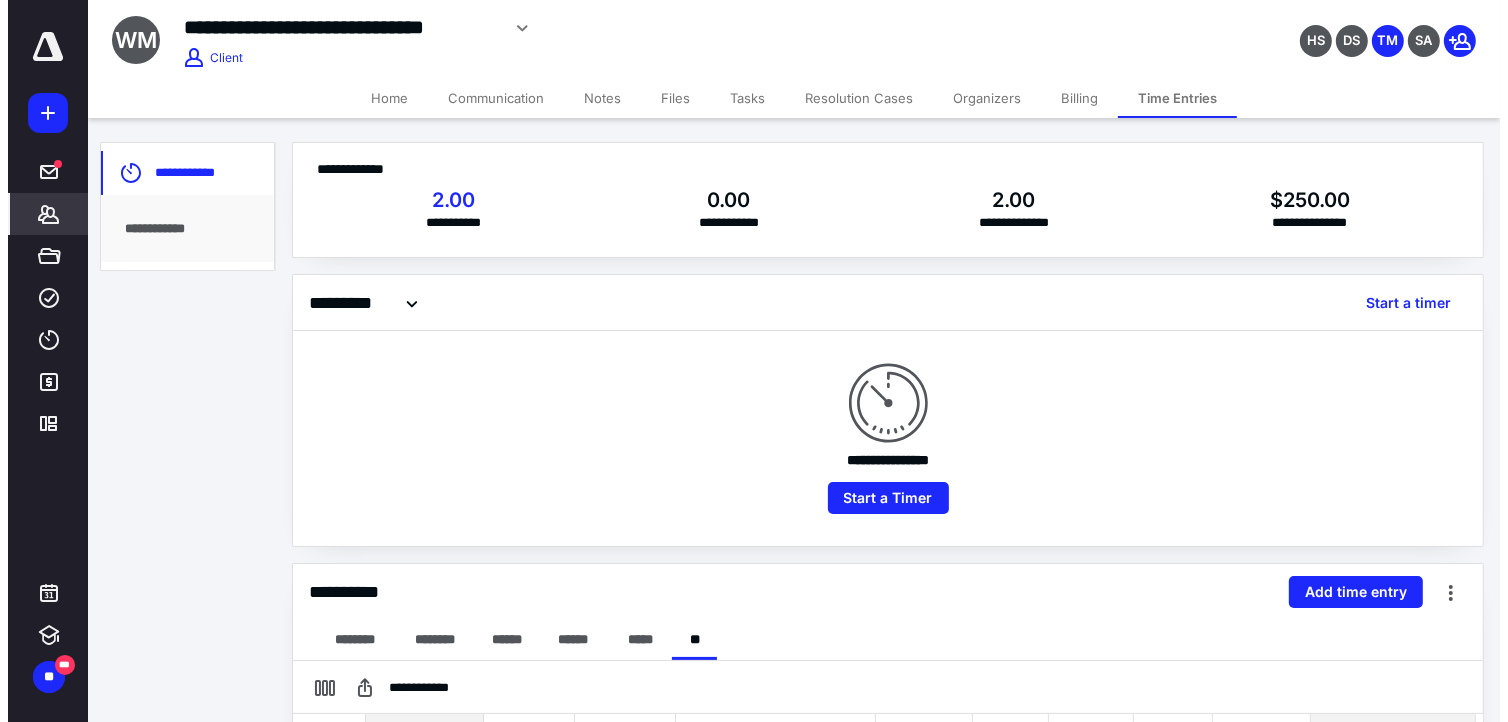 scroll, scrollTop: 222, scrollLeft: 0, axis: vertical 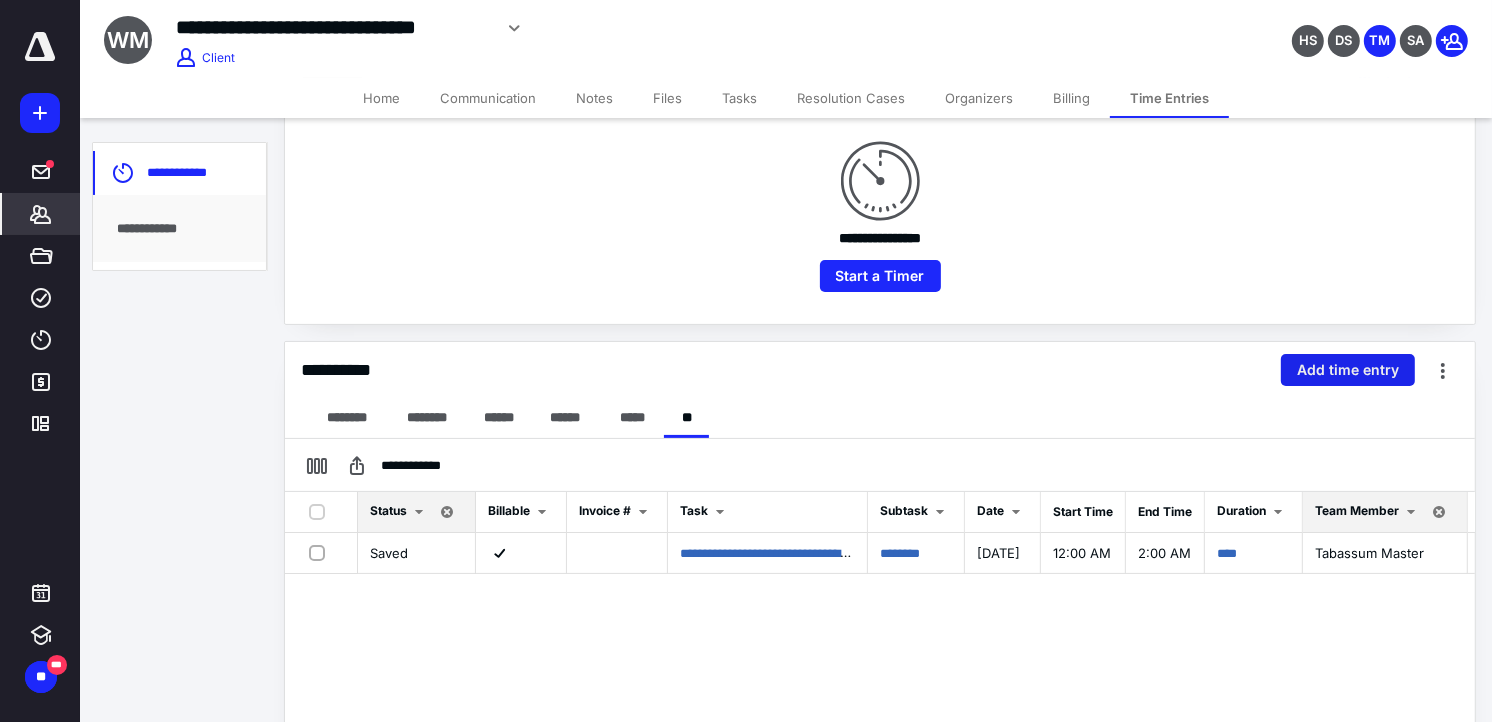 click on "Add time entry" at bounding box center [1348, 370] 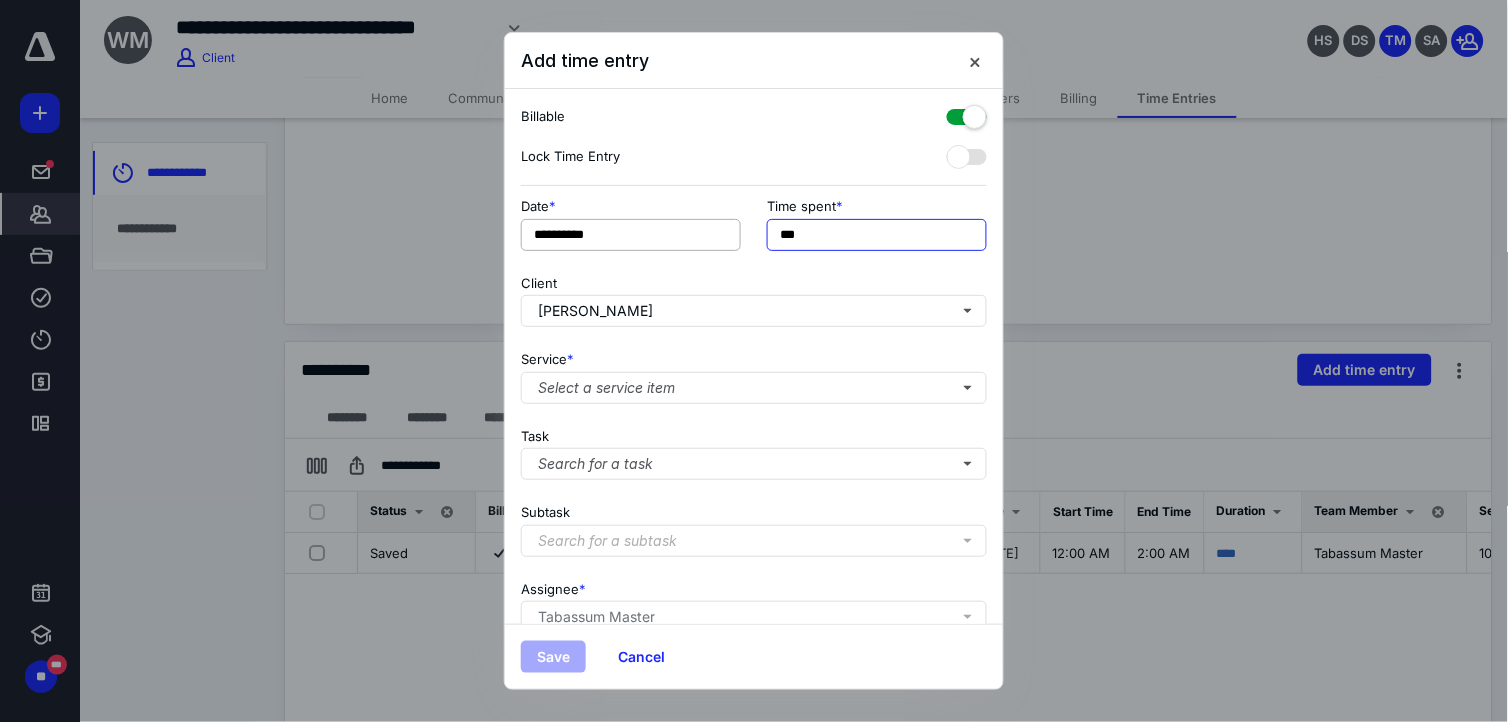 drag, startPoint x: 817, startPoint y: 232, endPoint x: 551, endPoint y: 220, distance: 266.27054 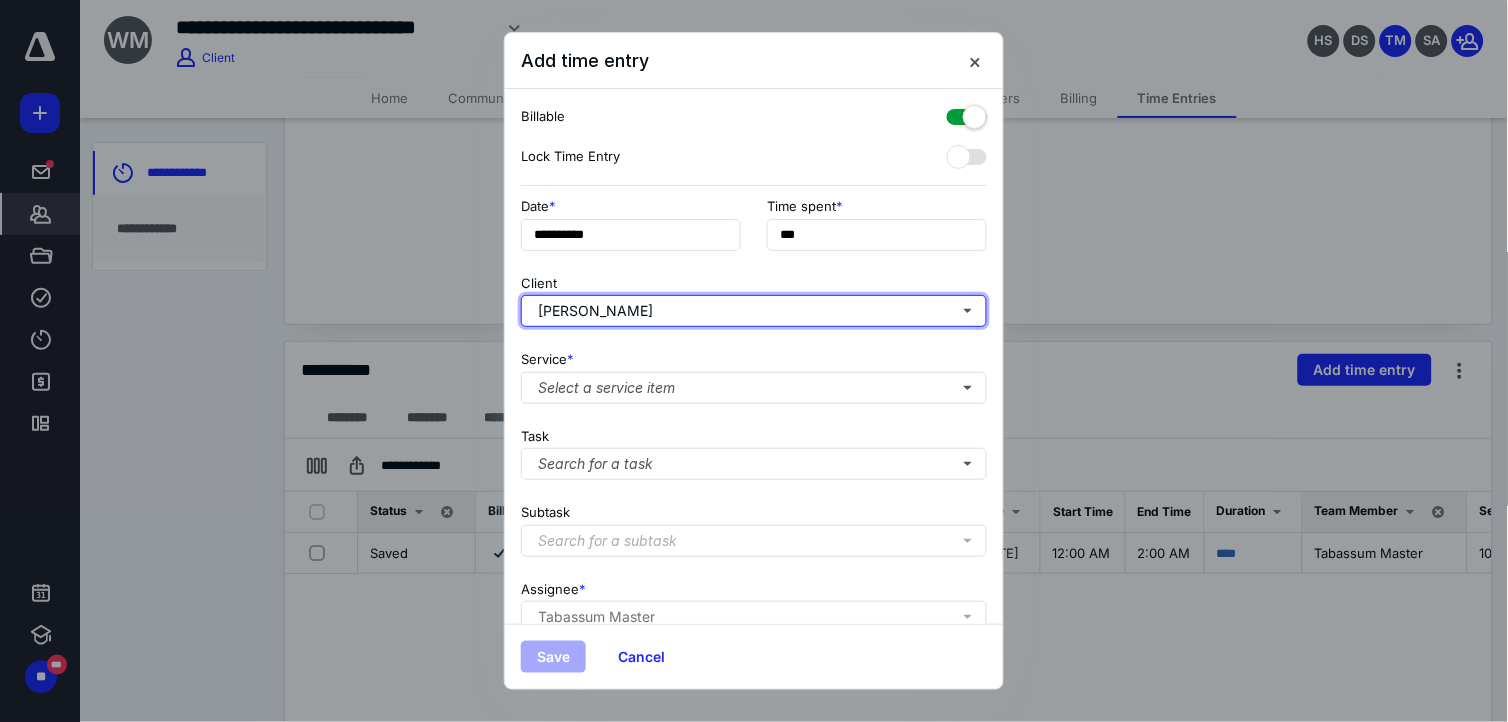 type on "******" 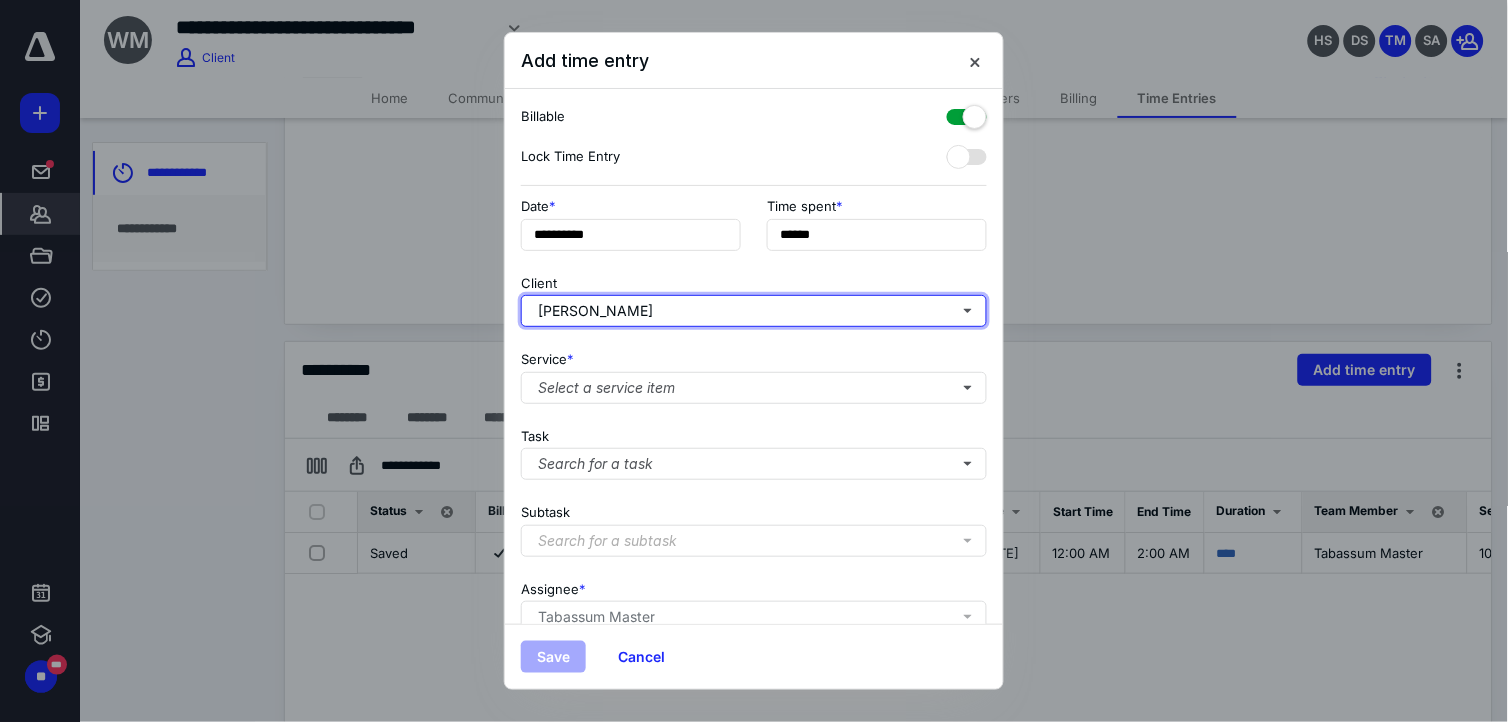 type 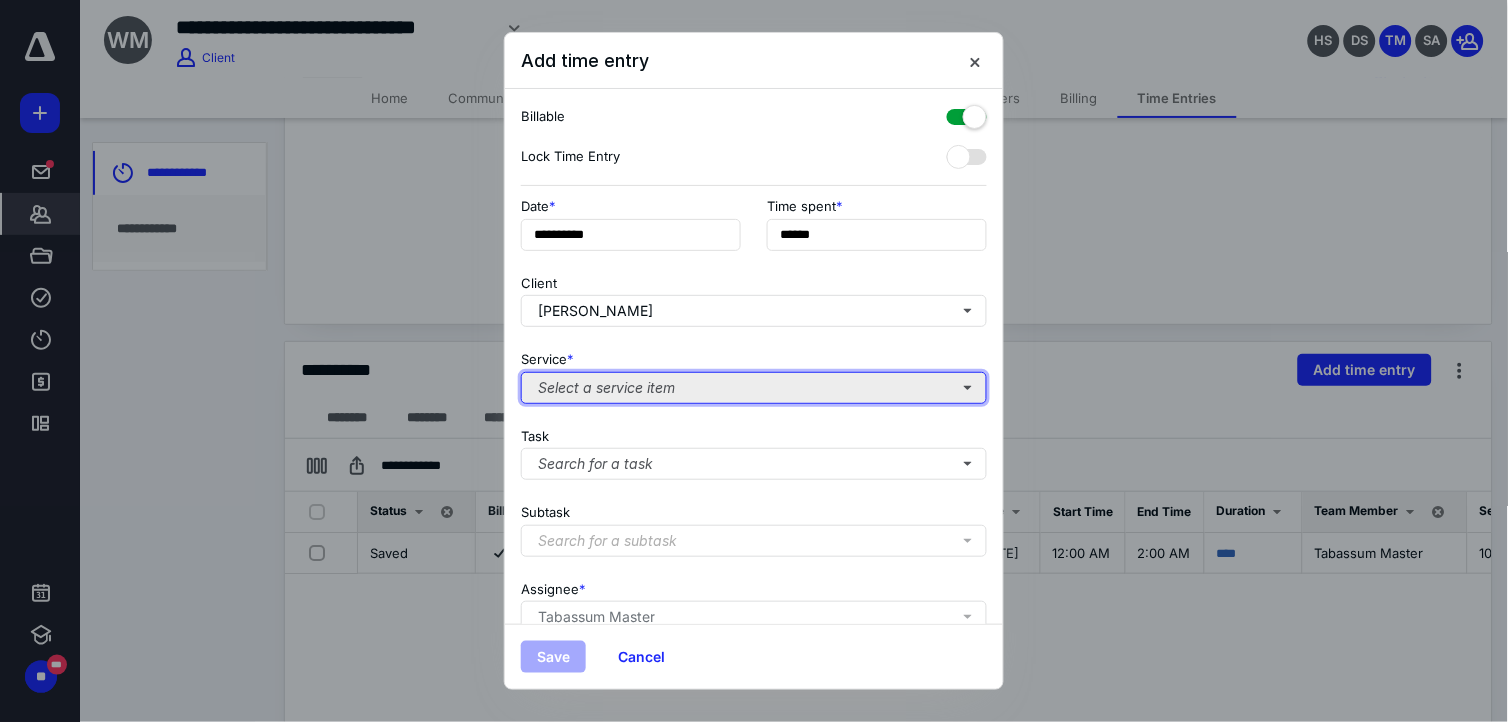 click on "Select a service item" at bounding box center [754, 388] 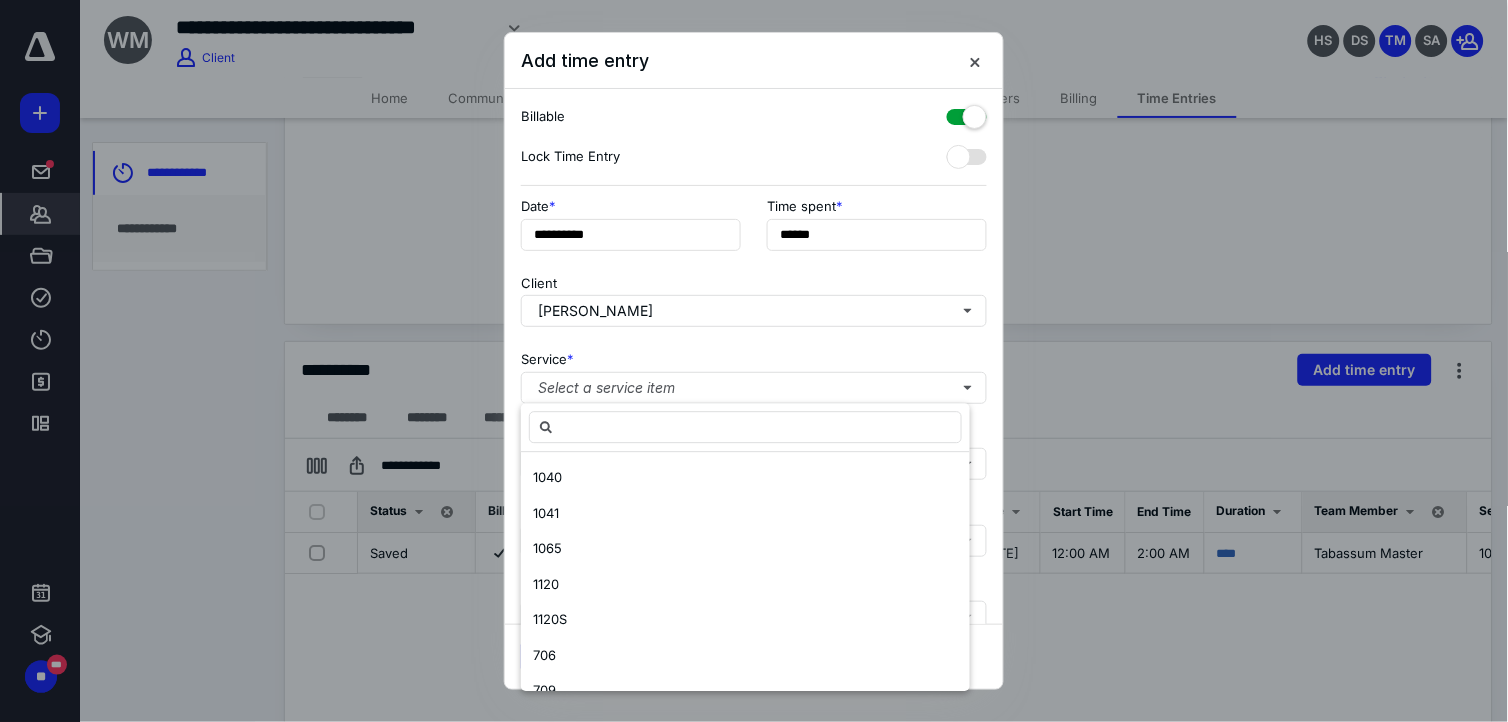 click on "1040 1041 1065 1120 1120S 706 709 990  Accounting/Bookkeeping-Fixed Fee Accounting/Bookkeeping-Hourly Accounting/RightWorks QB Hosting Bank Reconciliation-Fixed Fee Bank Reconciliation-Hourly Business Valuation Client Administrative Services Consulting Deposit Discount Financial Planning NB- Administrative NB- Business Development NB-CPE NB-Internal Meetings NB-Other NB- PTO NB- Training NB- Unassigned Other Taxes Payroll & Payroll Tax Services- Fixed Fee Payroll & Payroll Tax Services- Hourly Planning-Estate Planning- Financial Prior Year-Beginning Balance PRT Sales Tax Subscription- QBO Tax Correspondence & Notices Tax Examinations Tax Planning Tax Research" at bounding box center [745, 572] 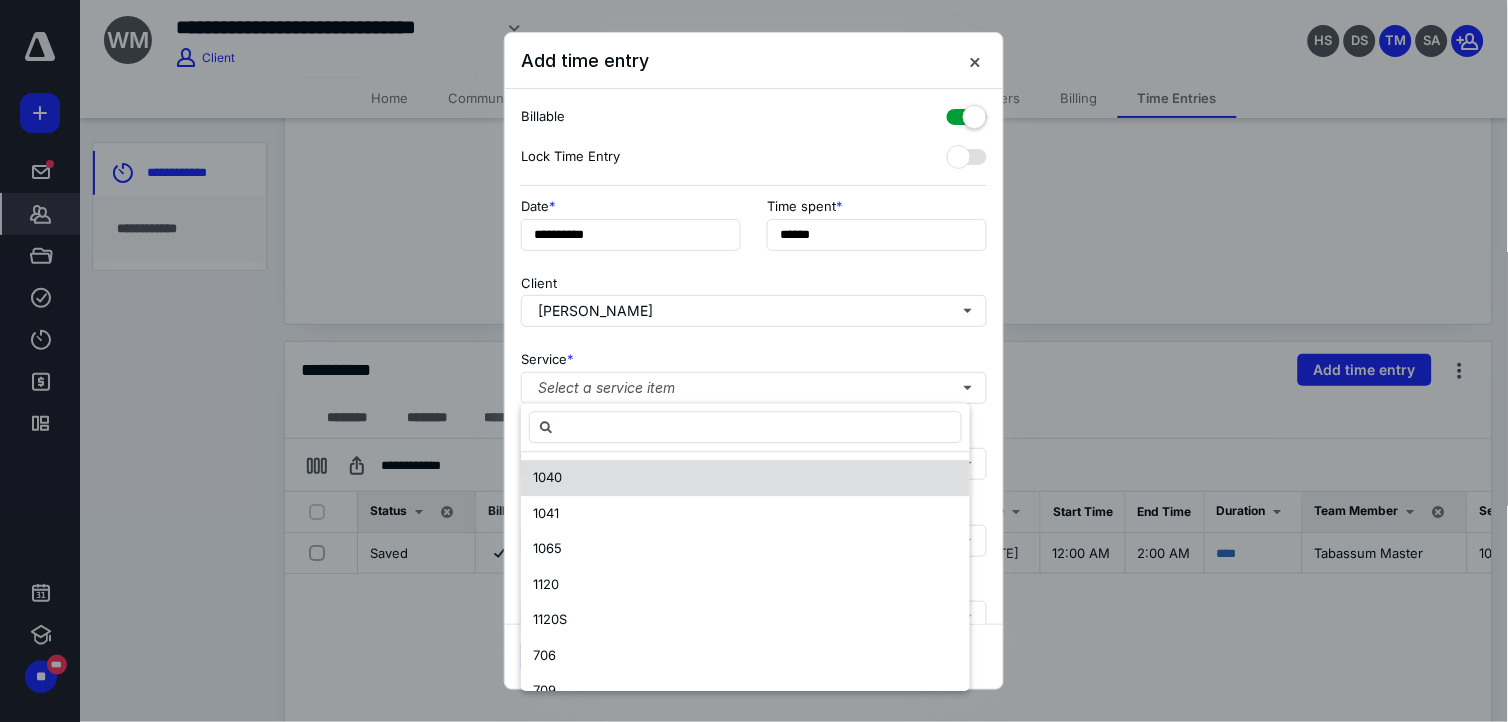 click on "1040" at bounding box center (745, 479) 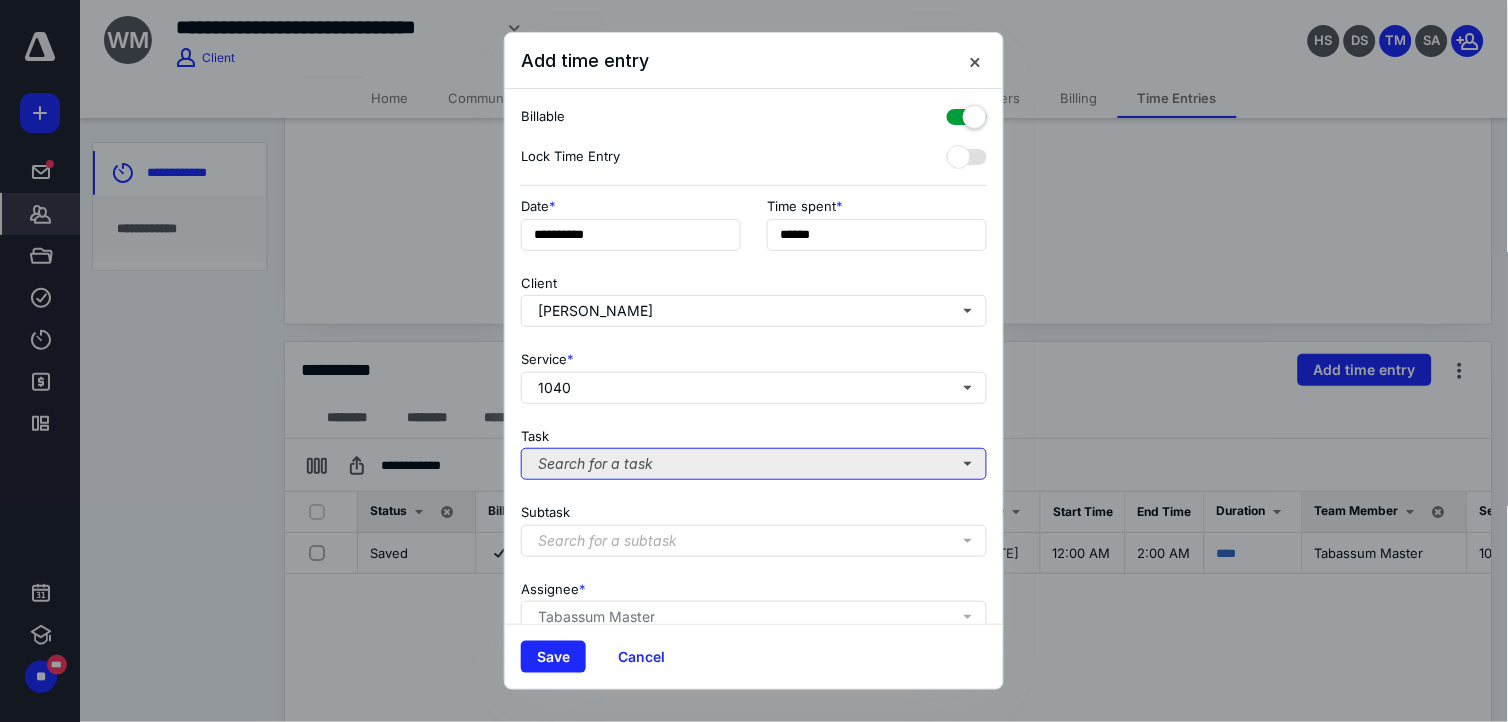 click on "Search for a task" at bounding box center [754, 464] 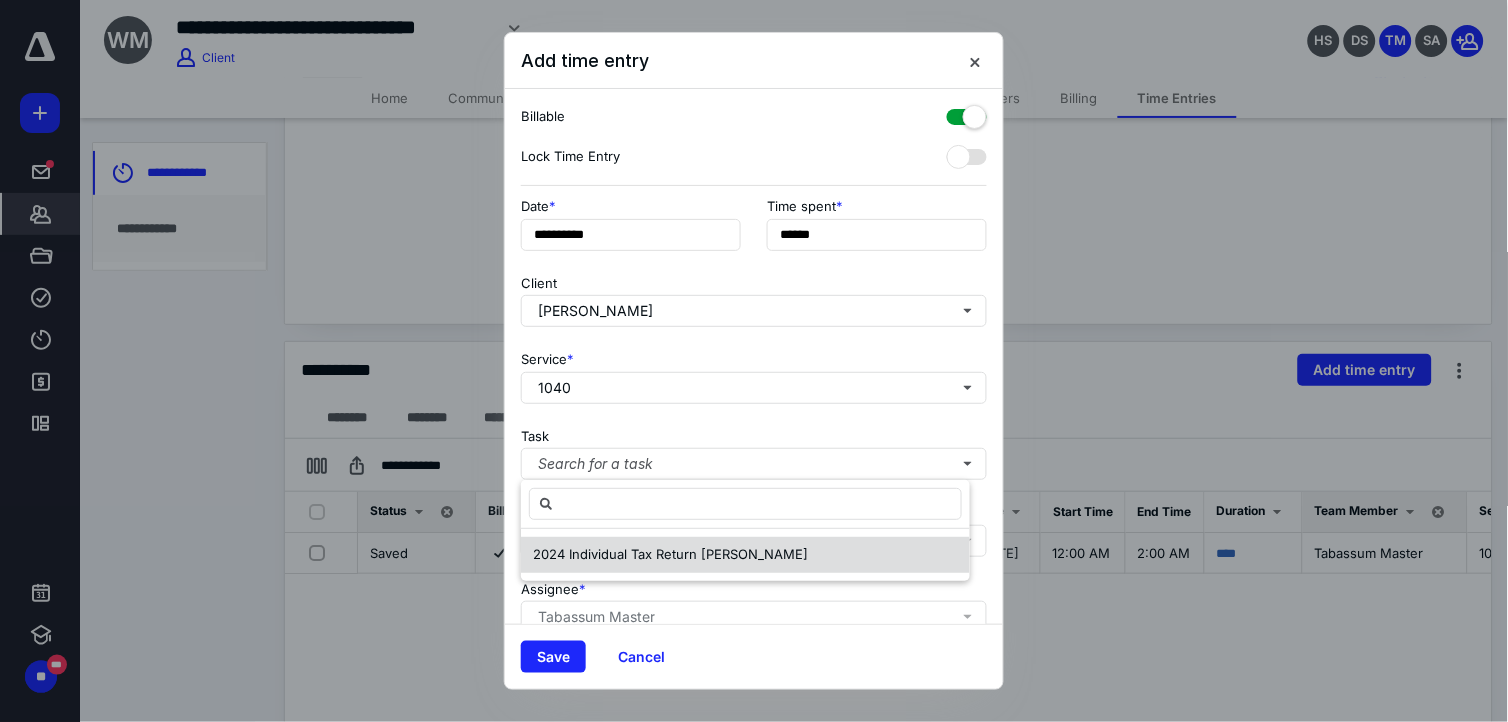 click on "2024 Individual Tax Return [PERSON_NAME]" at bounding box center [670, 554] 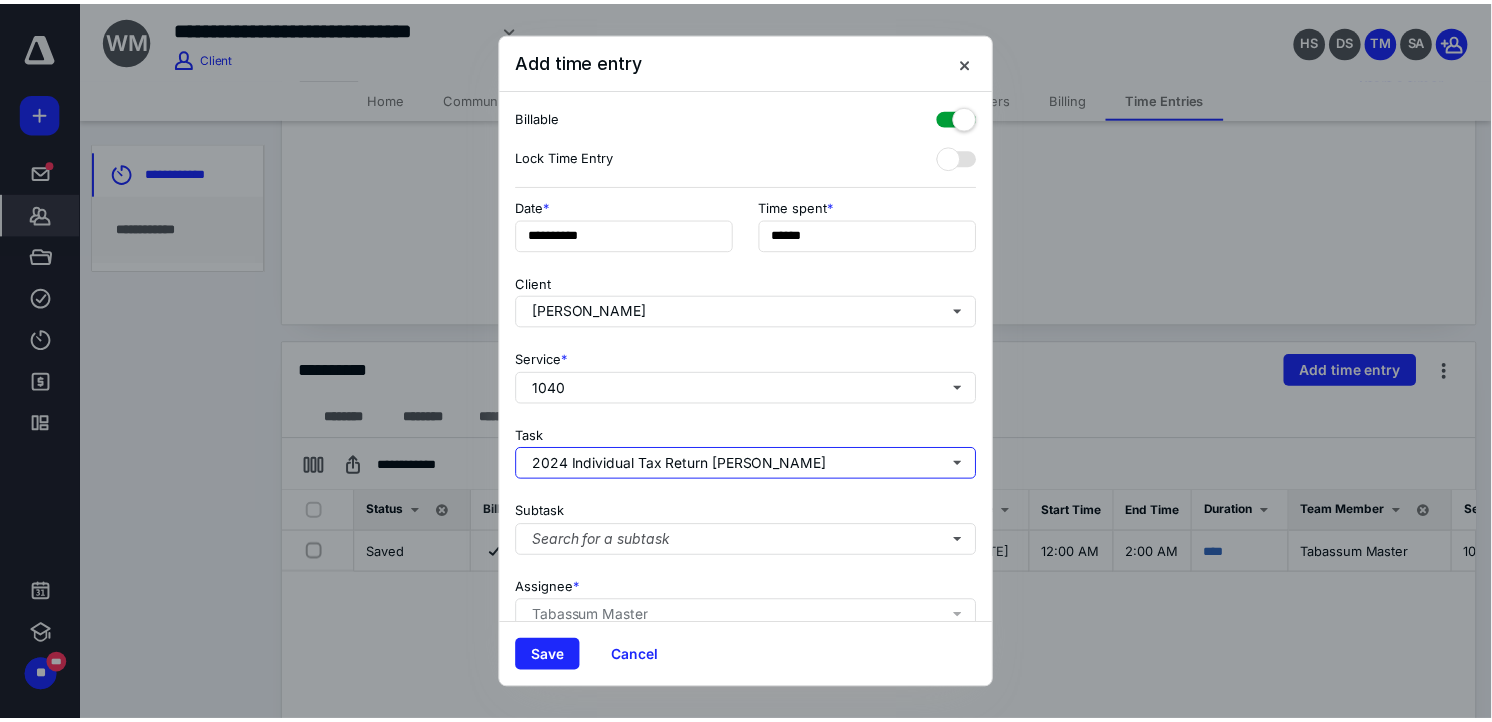 scroll, scrollTop: 180, scrollLeft: 0, axis: vertical 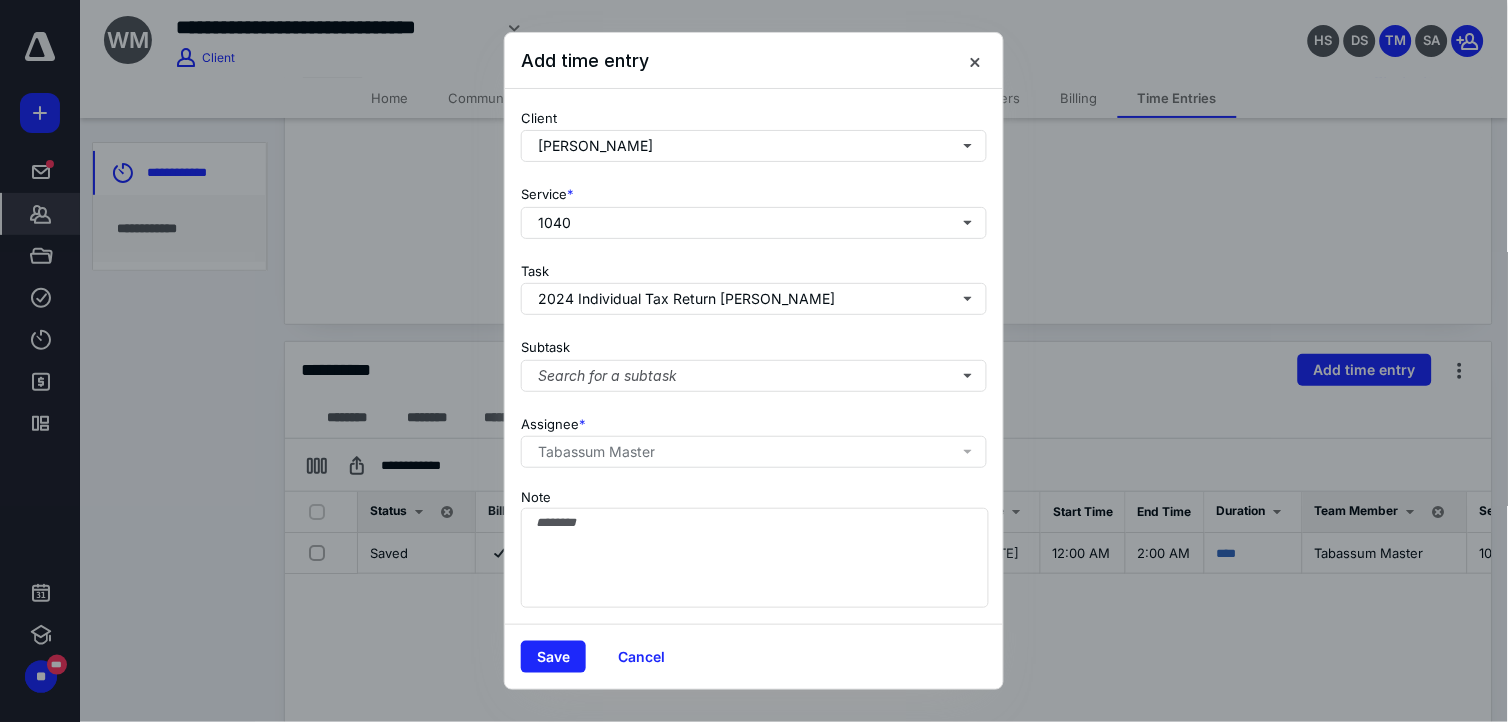 click on "Subtask Search for a subtask" at bounding box center (754, 361) 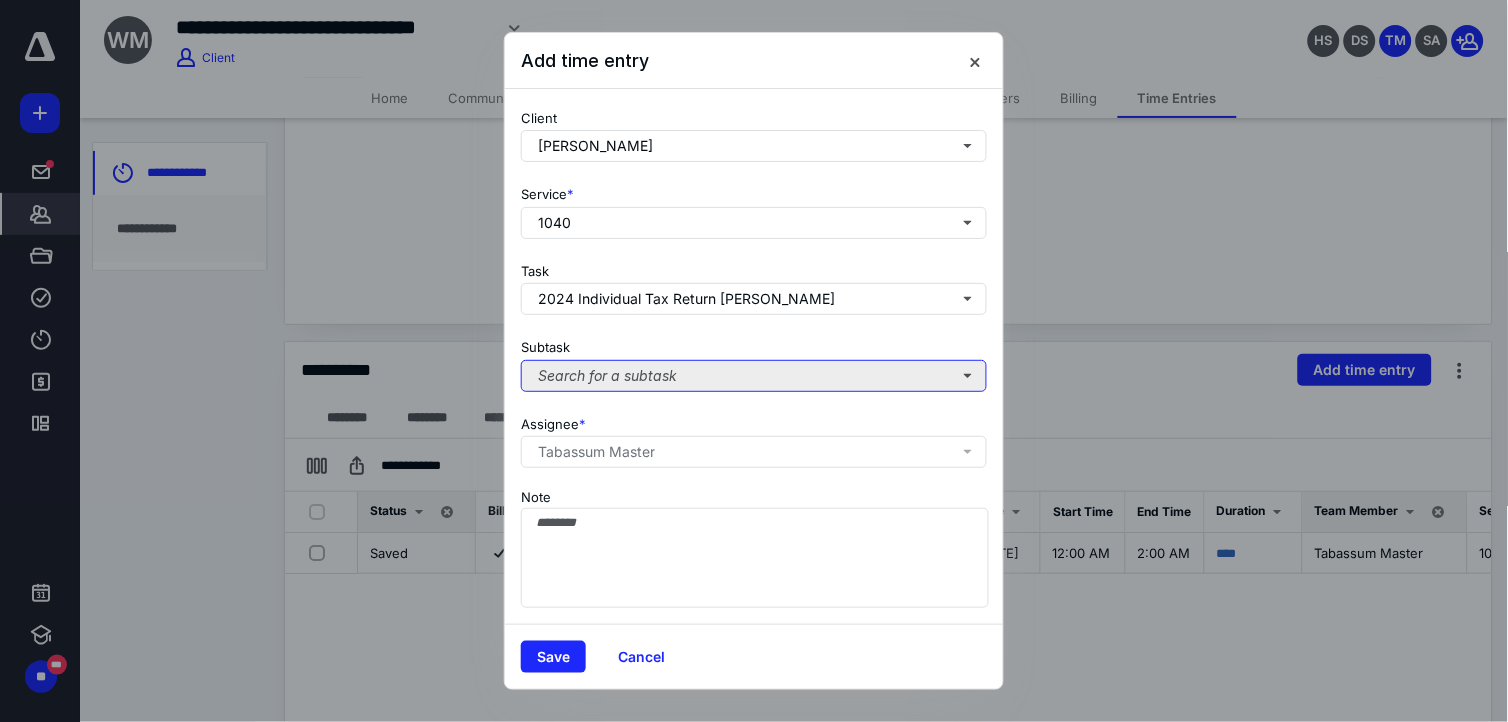 click on "Search for a subtask" at bounding box center (754, 376) 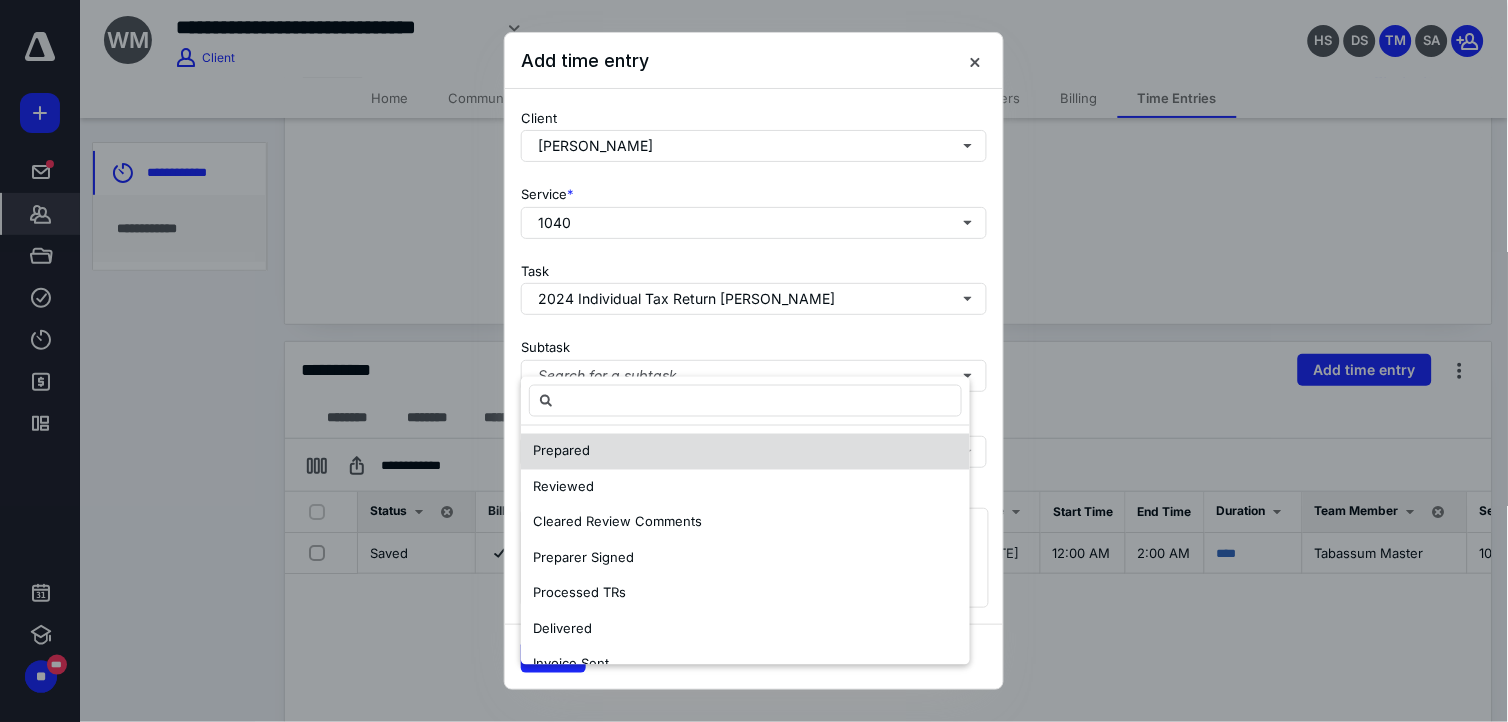 click on "Prepared" at bounding box center (745, 452) 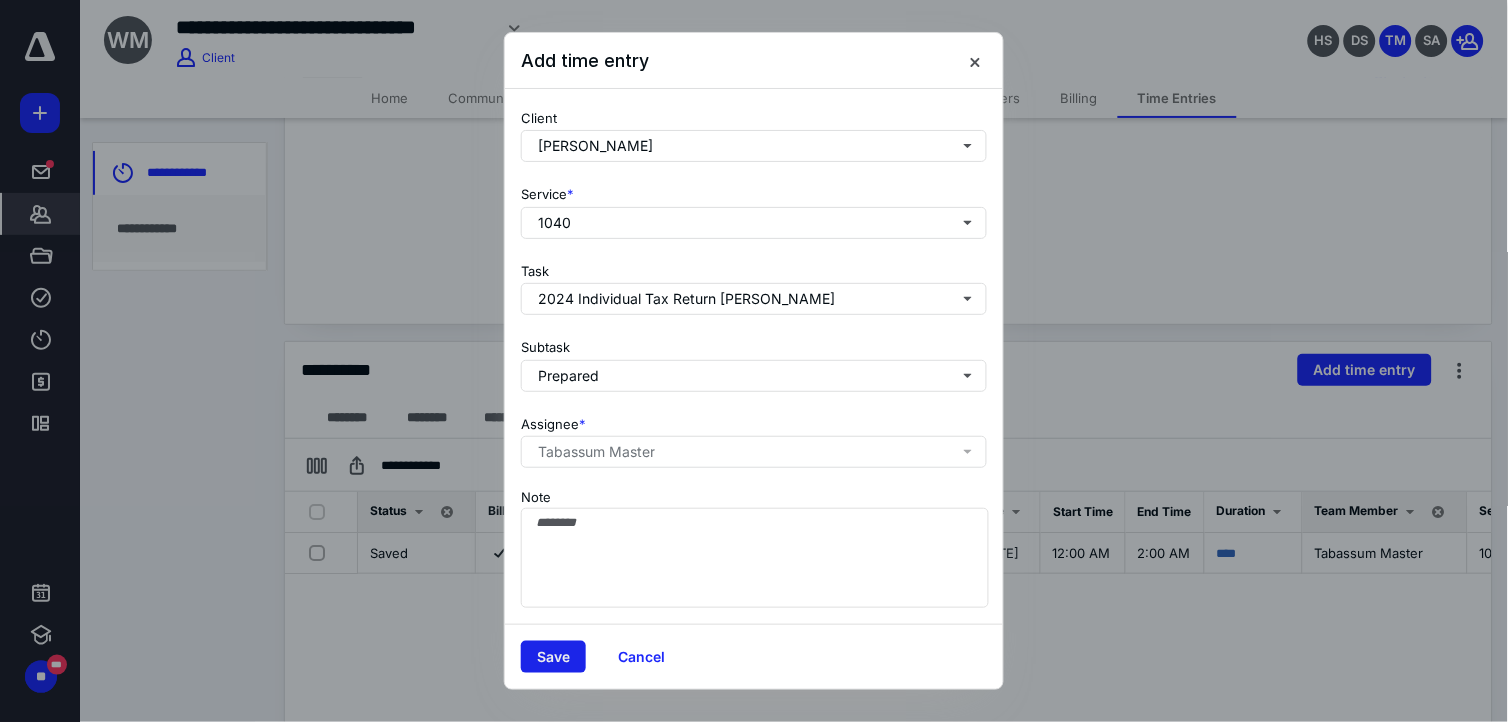 click on "Save" at bounding box center [553, 657] 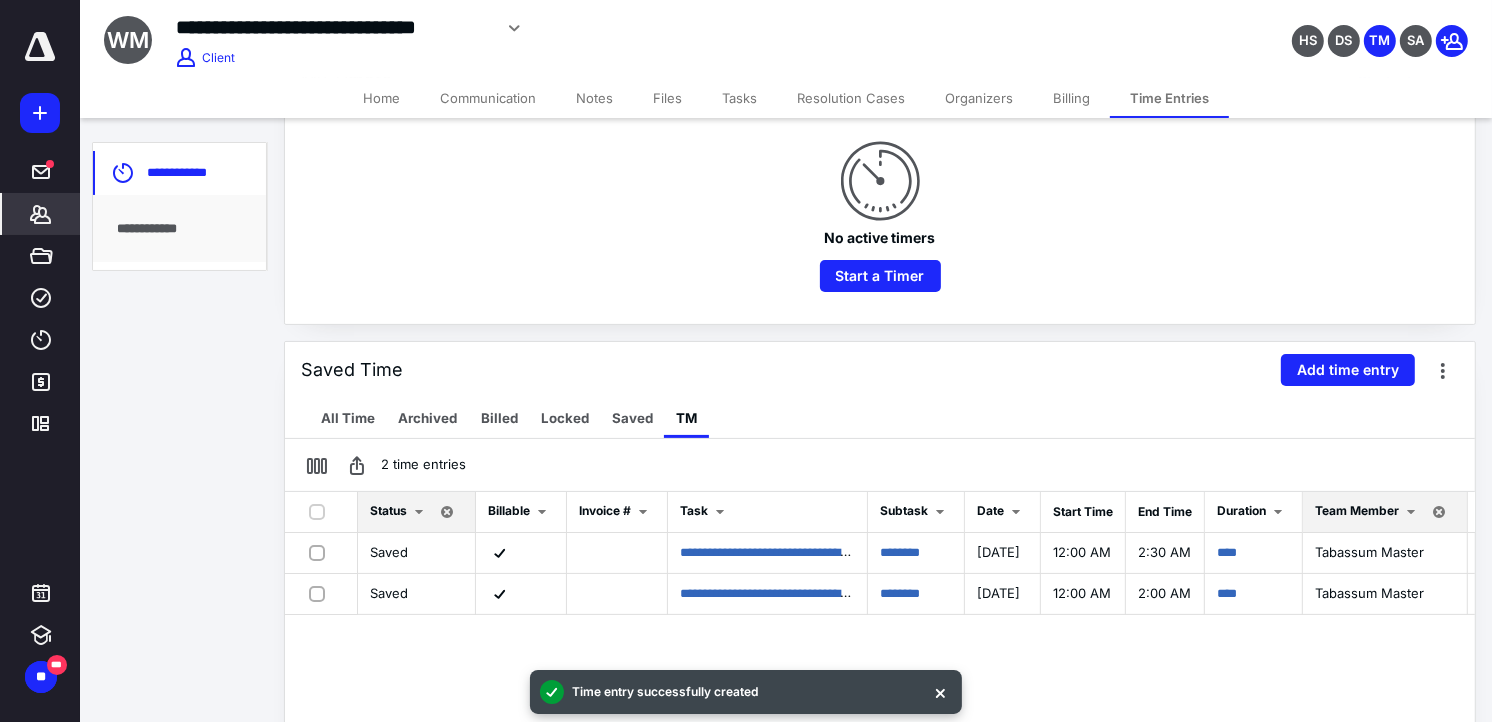 click on "**********" at bounding box center (880, 698) 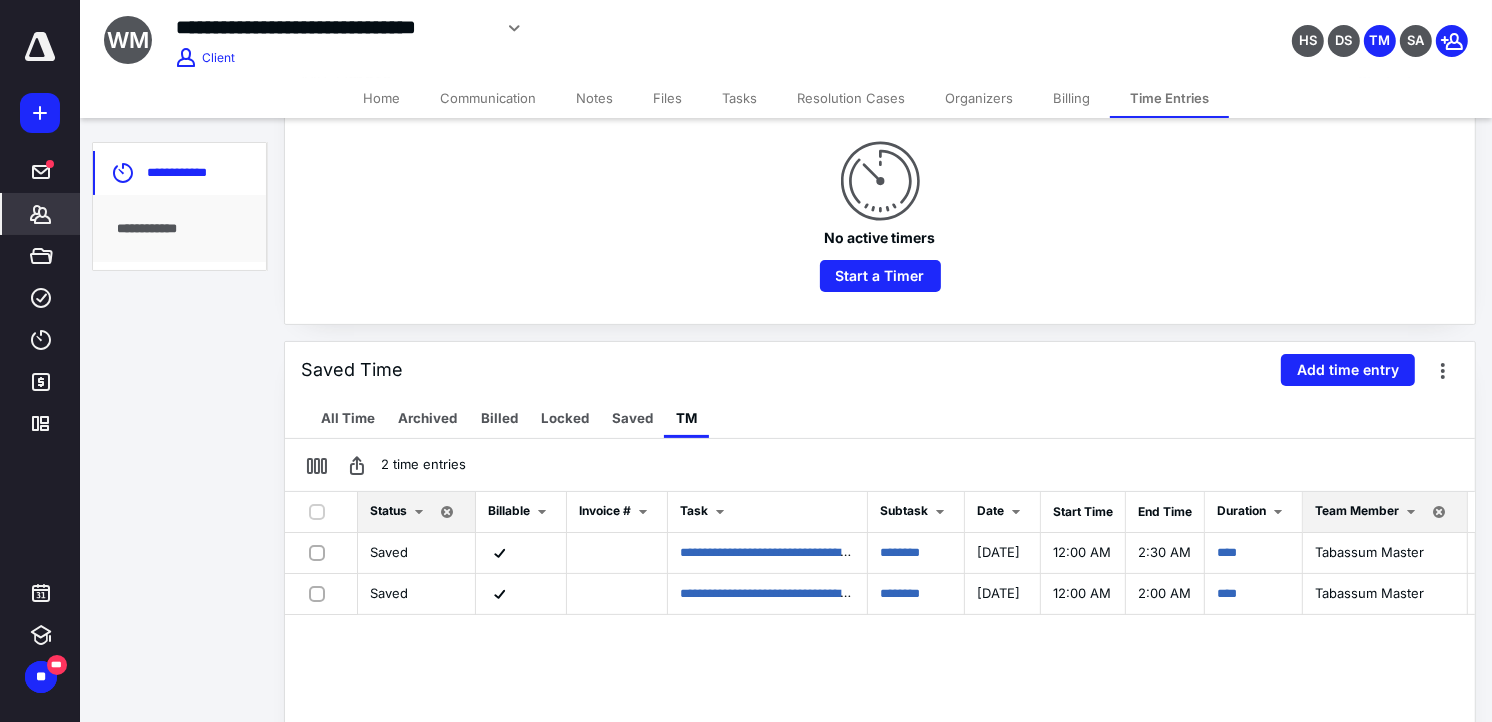click on "Tasks" at bounding box center (739, 98) 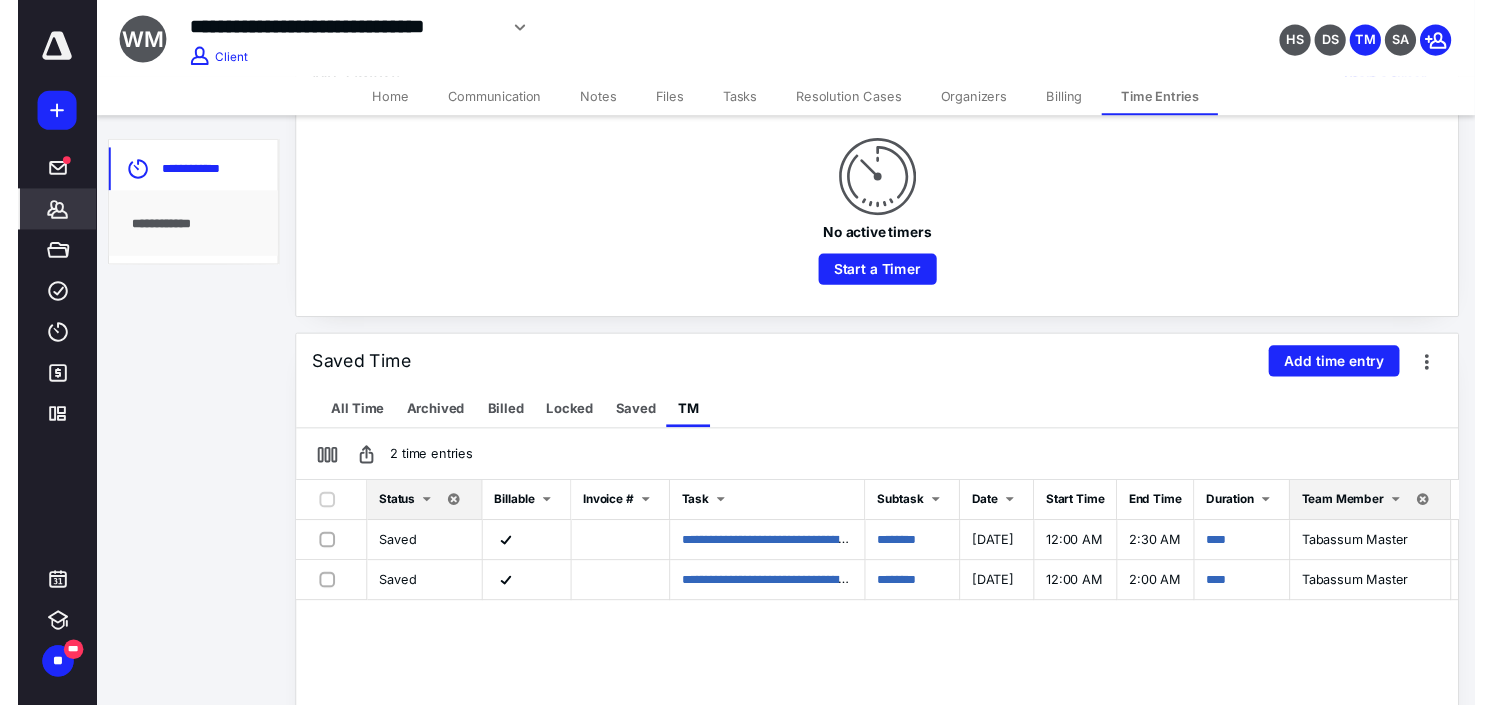 scroll, scrollTop: 0, scrollLeft: 0, axis: both 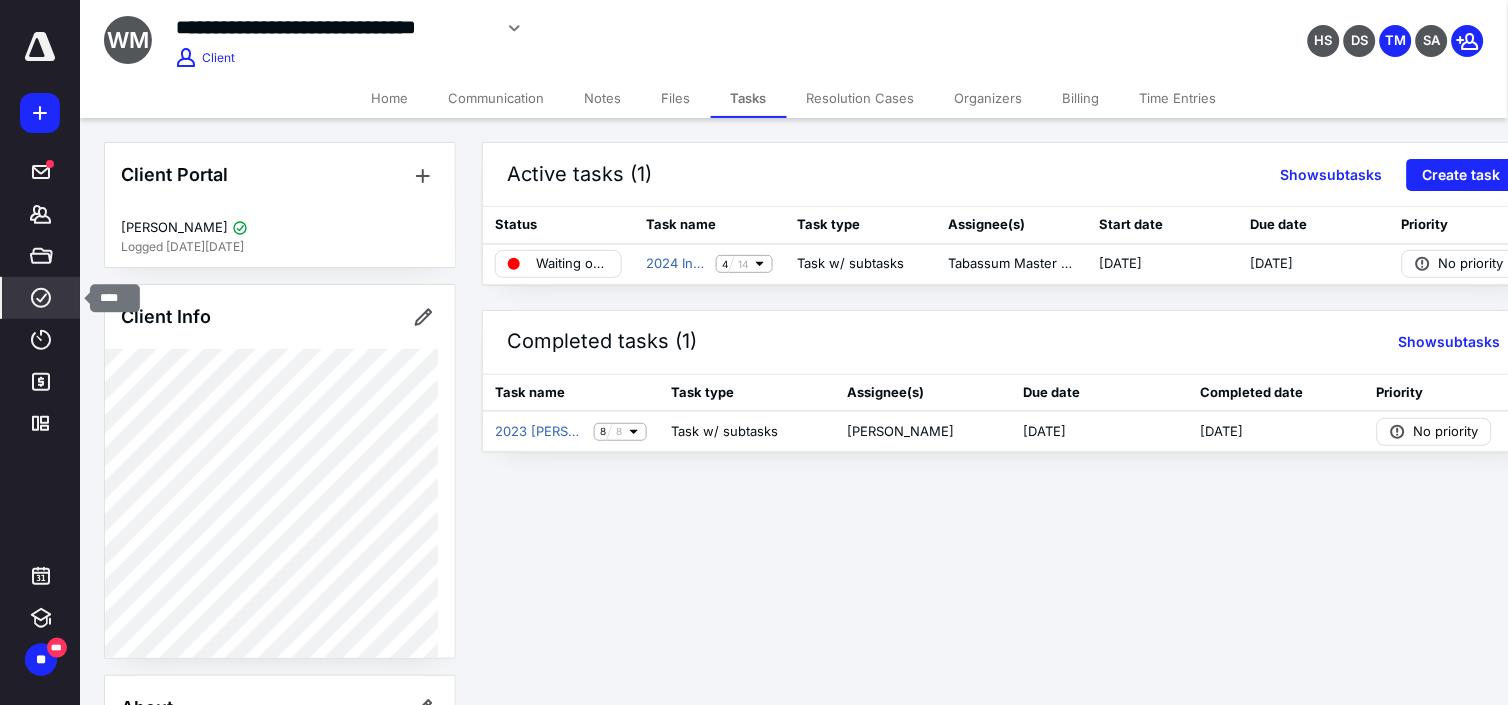 click 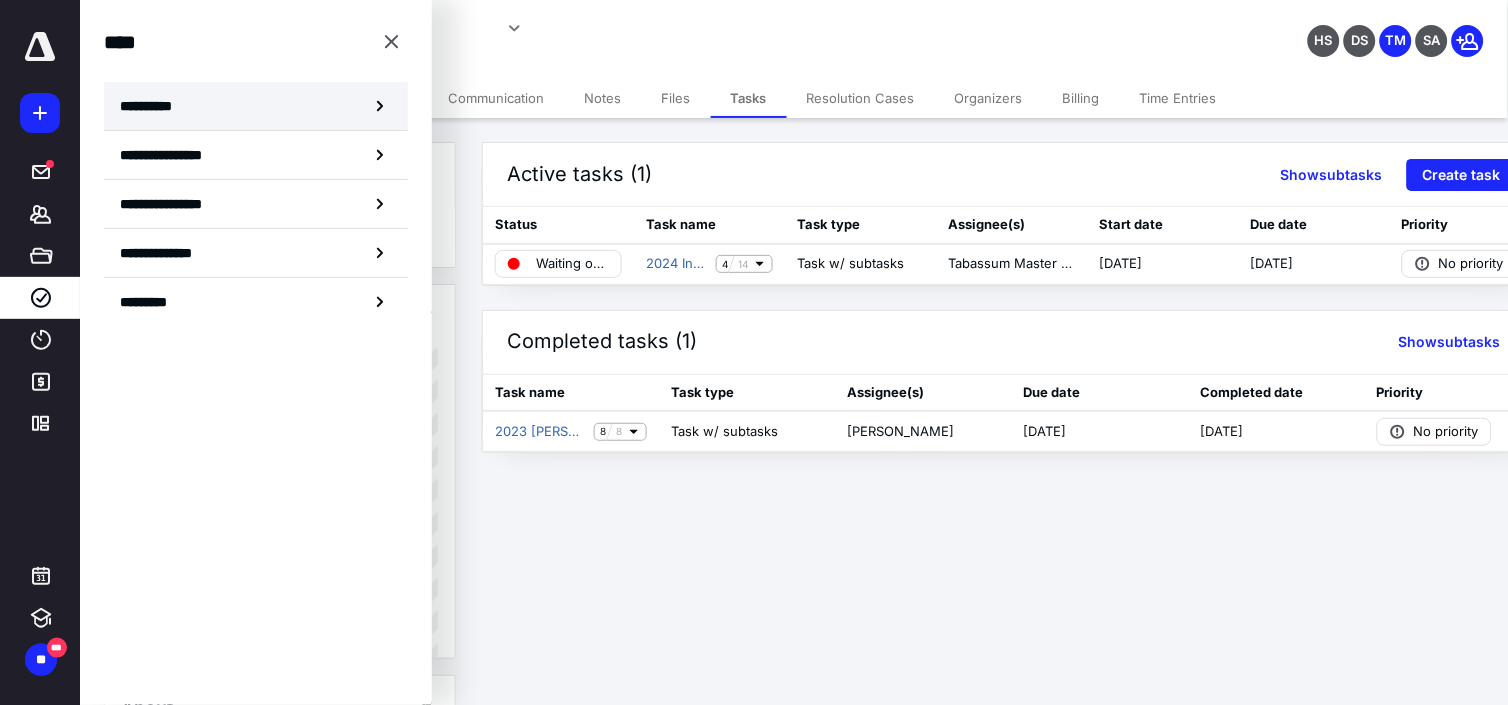 click on "**********" at bounding box center [153, 106] 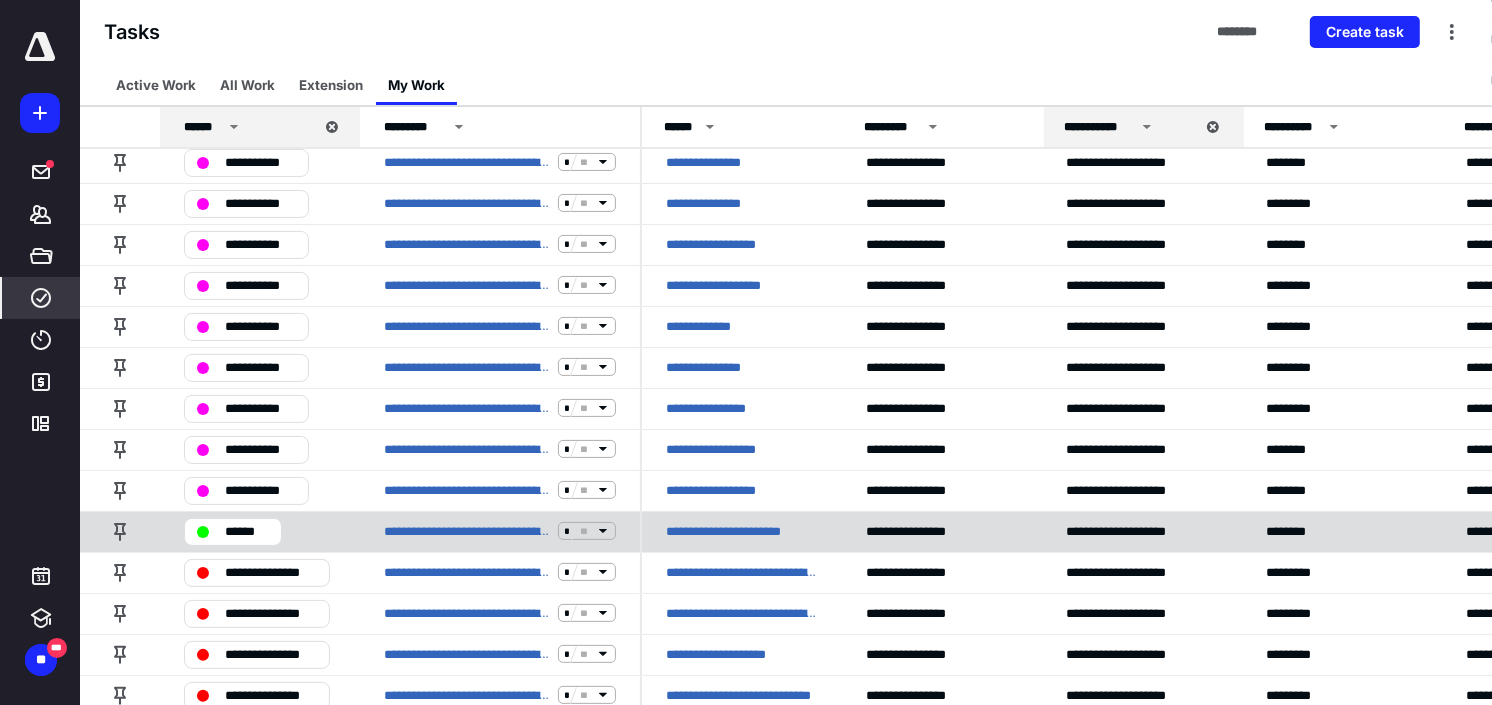 scroll, scrollTop: 444, scrollLeft: 0, axis: vertical 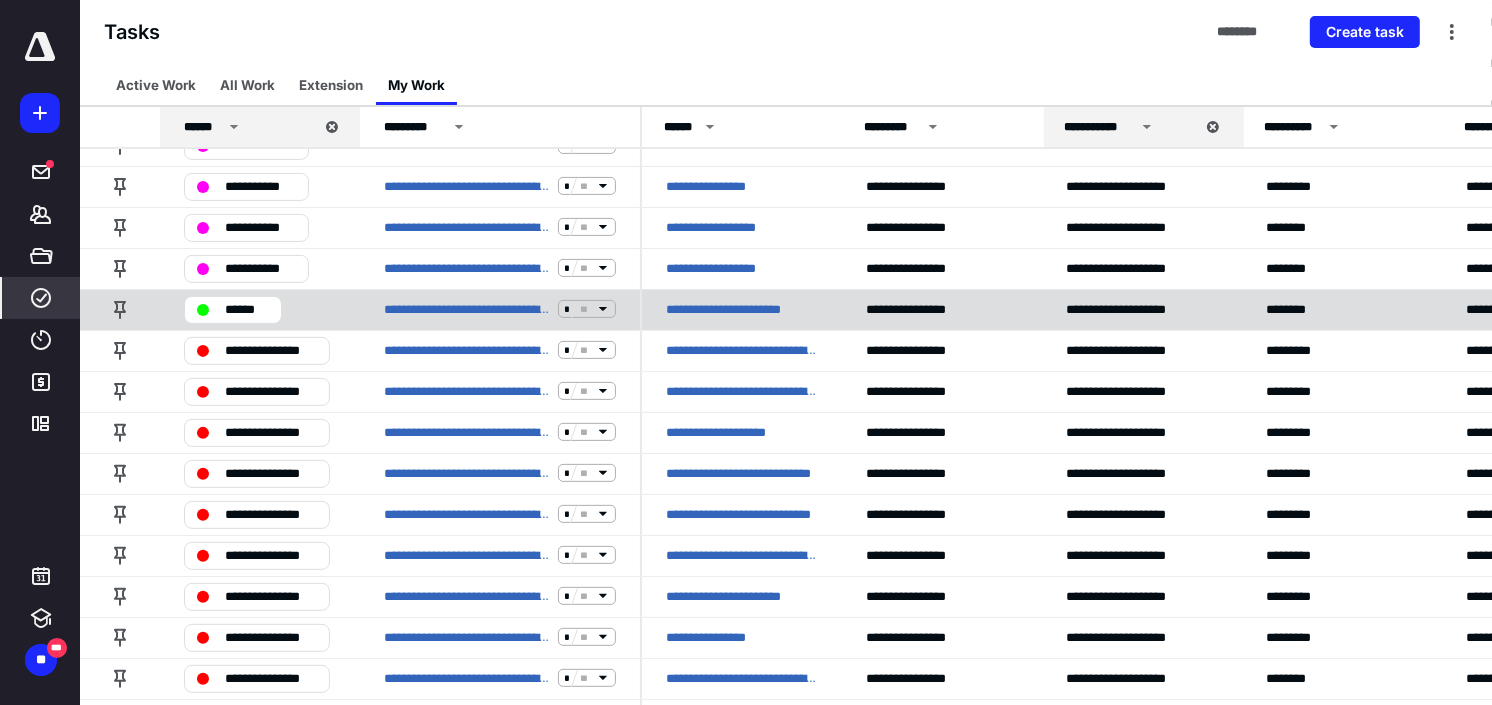 click on "******" at bounding box center [247, 309] 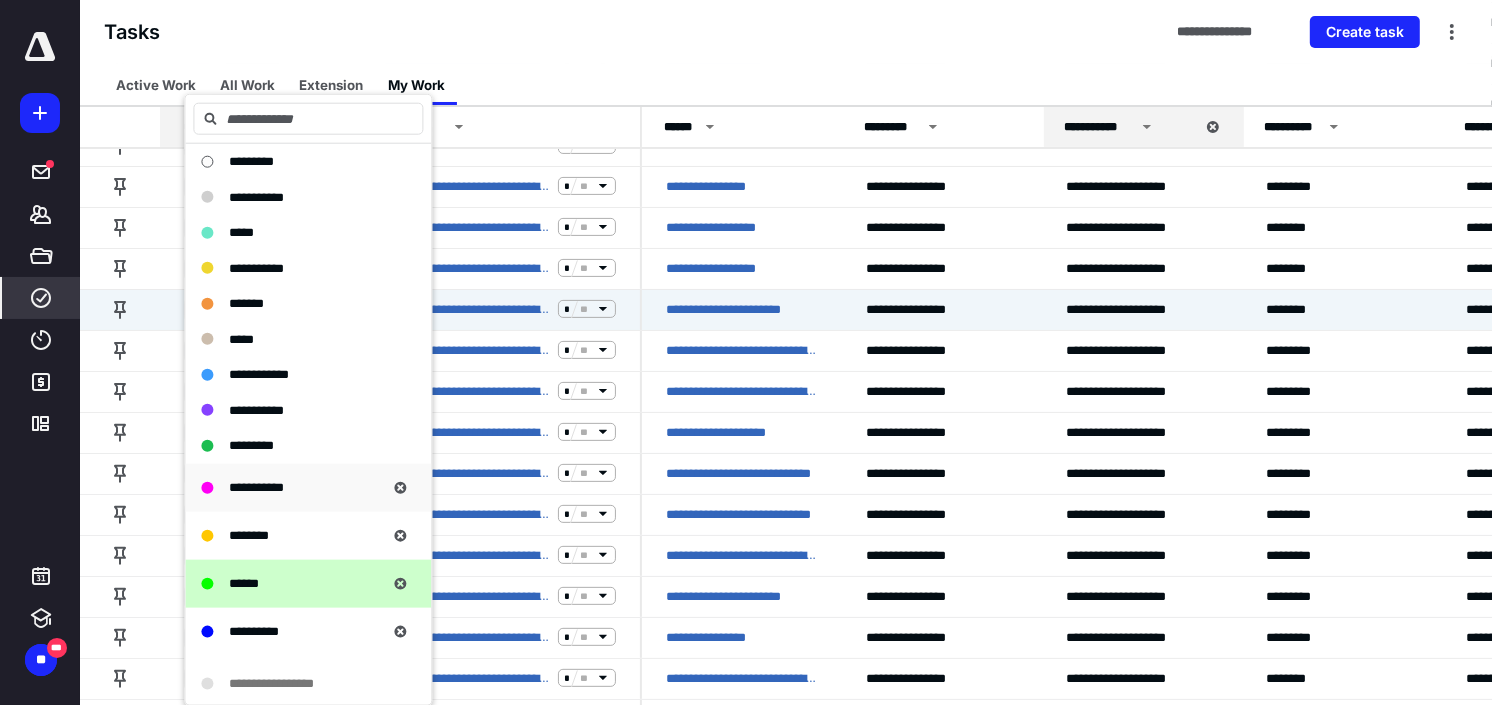 click on "**********" at bounding box center (256, 487) 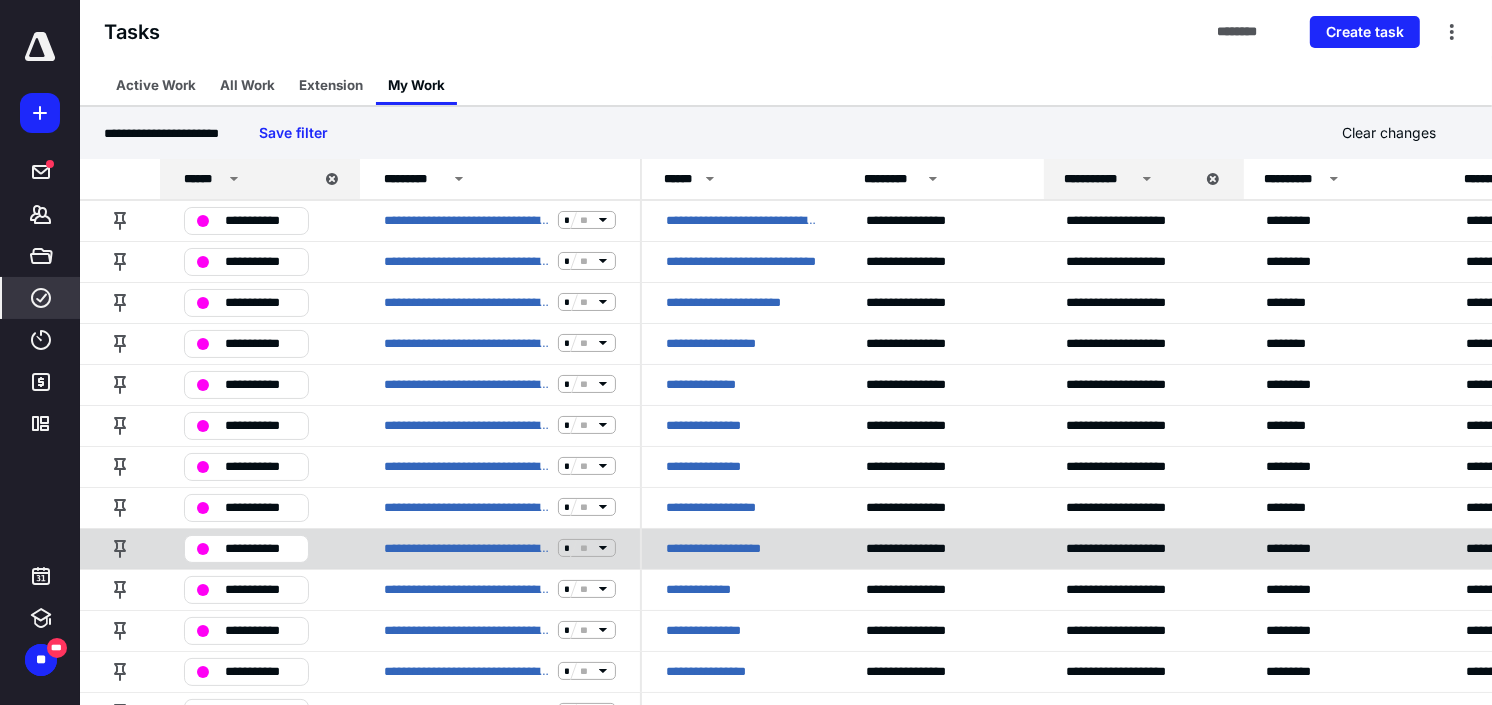 scroll, scrollTop: 111, scrollLeft: 0, axis: vertical 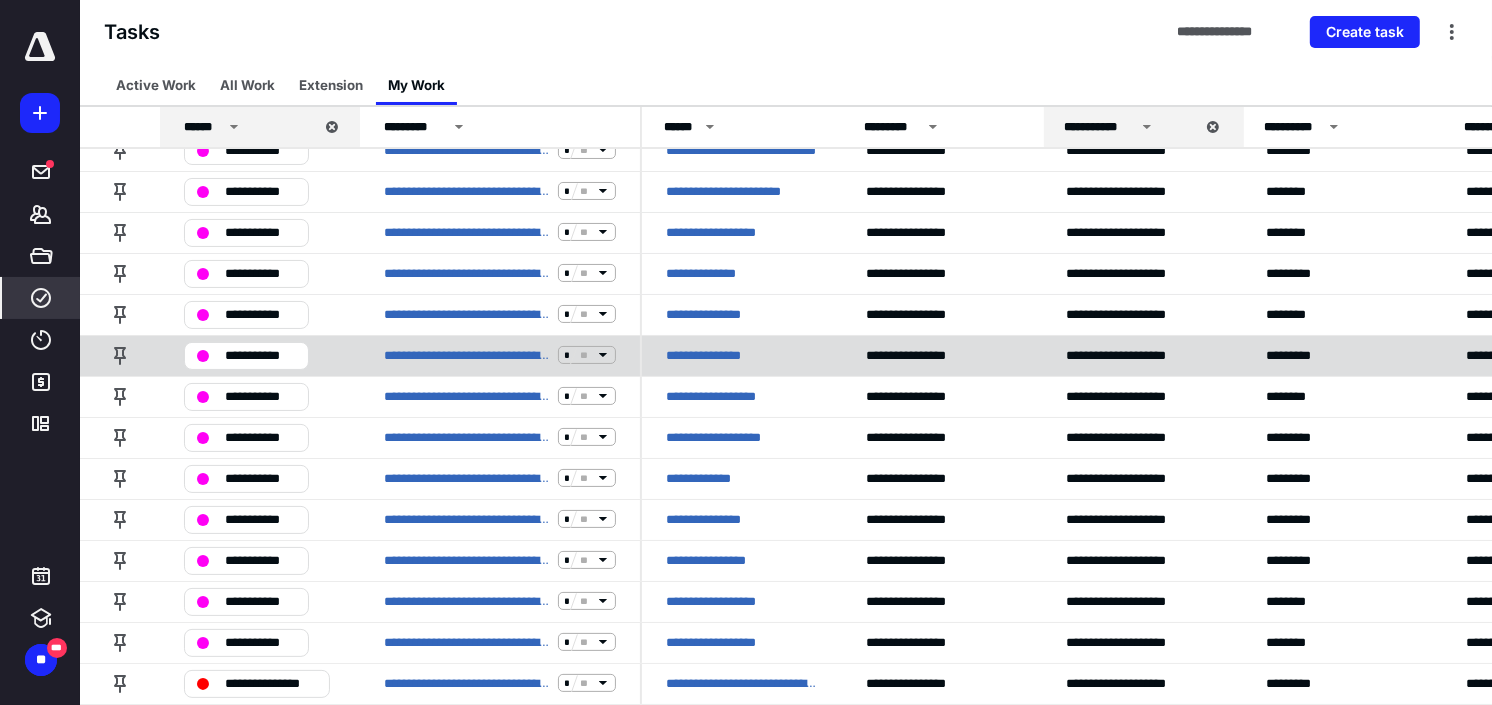click on "**********" at bounding box center (713, 355) 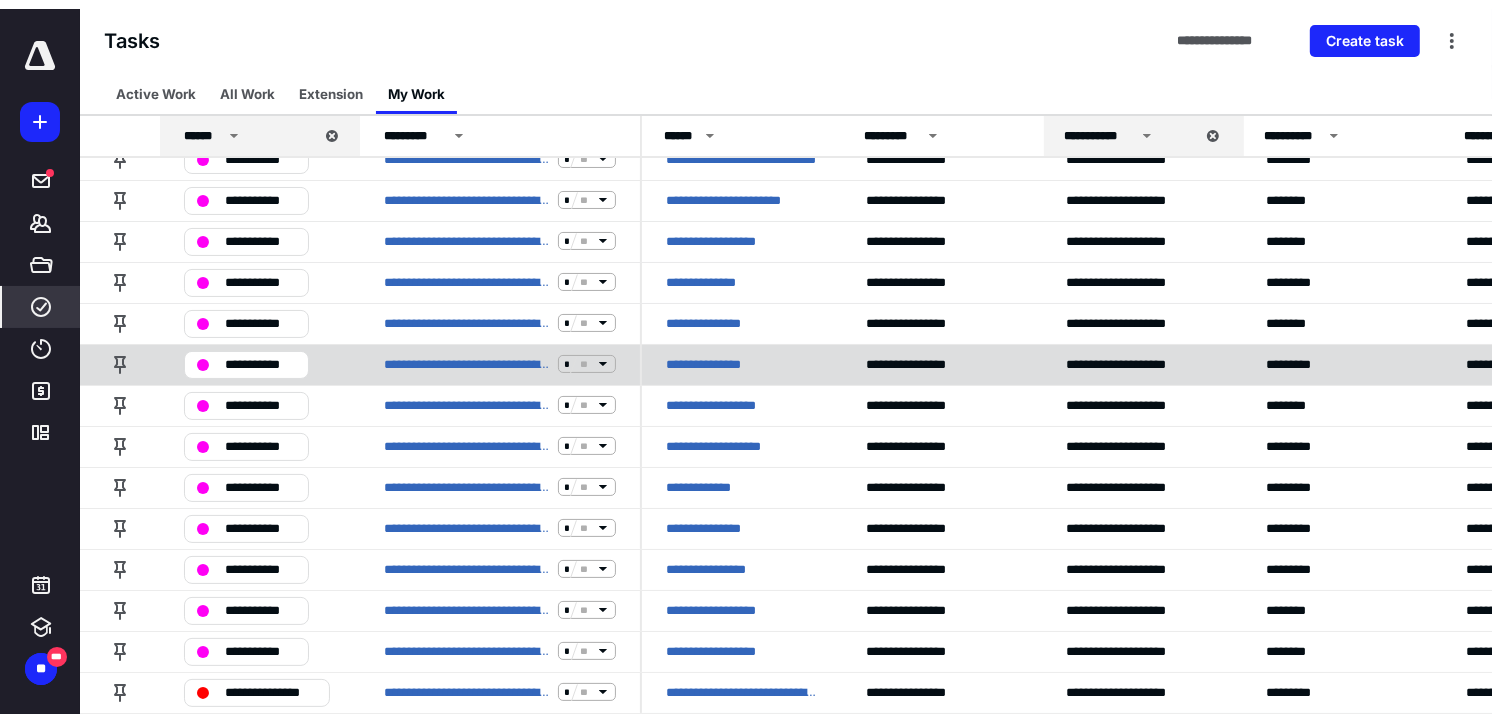 scroll, scrollTop: 0, scrollLeft: 0, axis: both 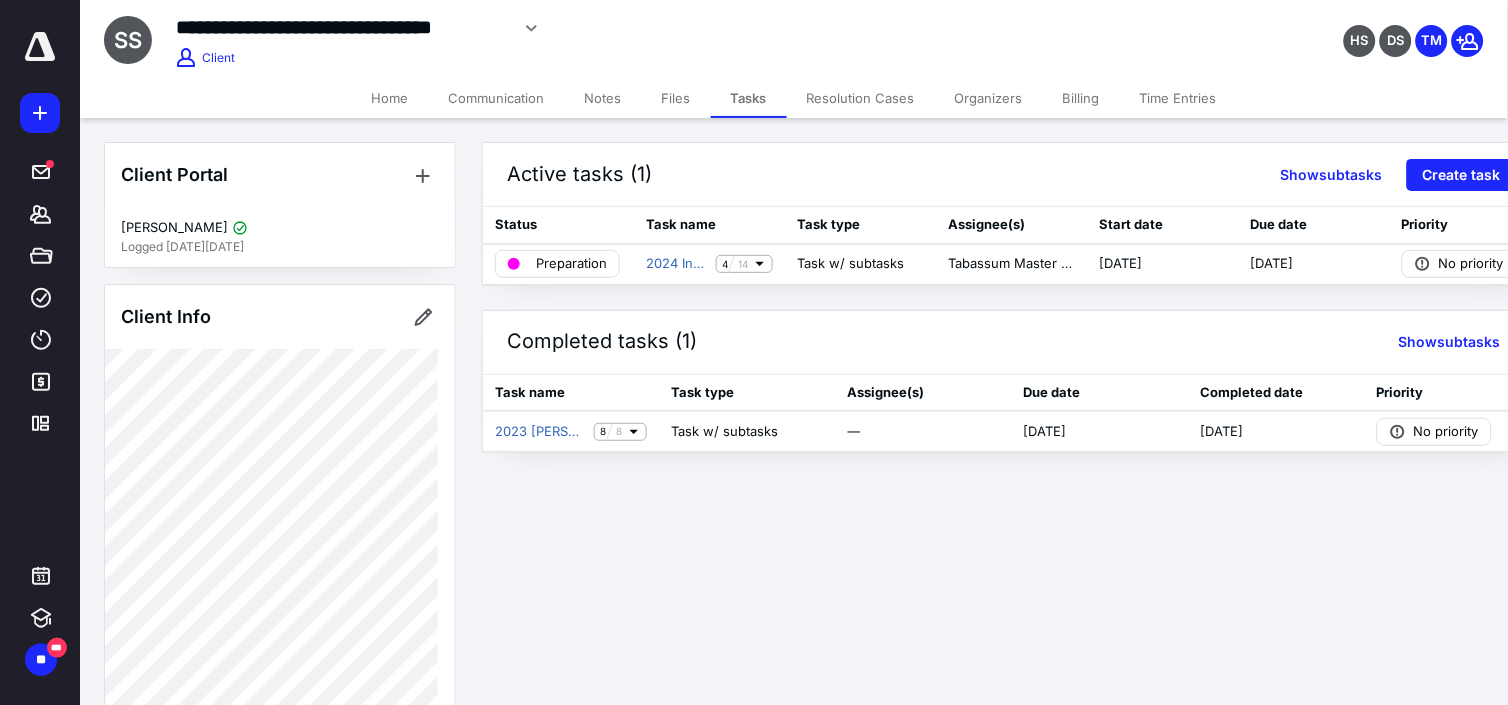 click on "Time Entries" at bounding box center [1178, 98] 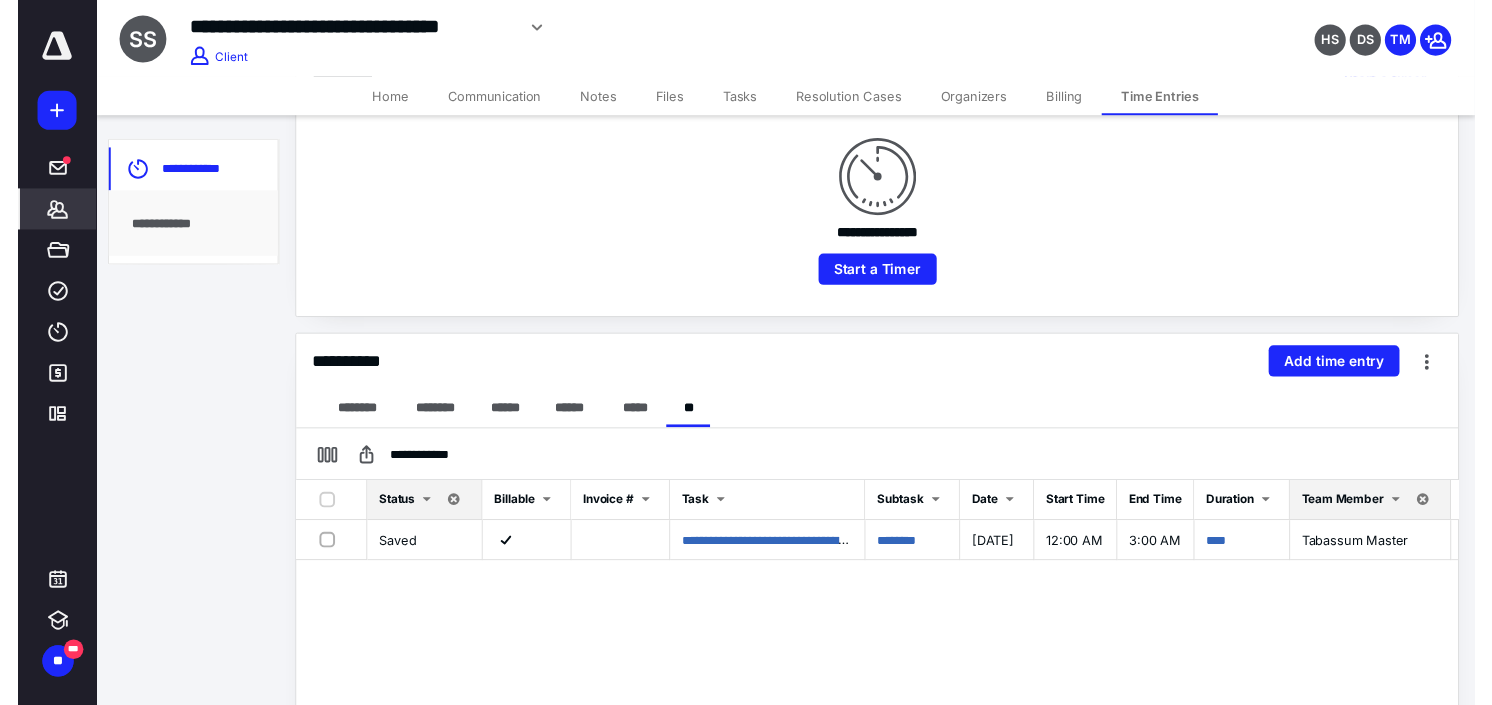 scroll, scrollTop: 0, scrollLeft: 0, axis: both 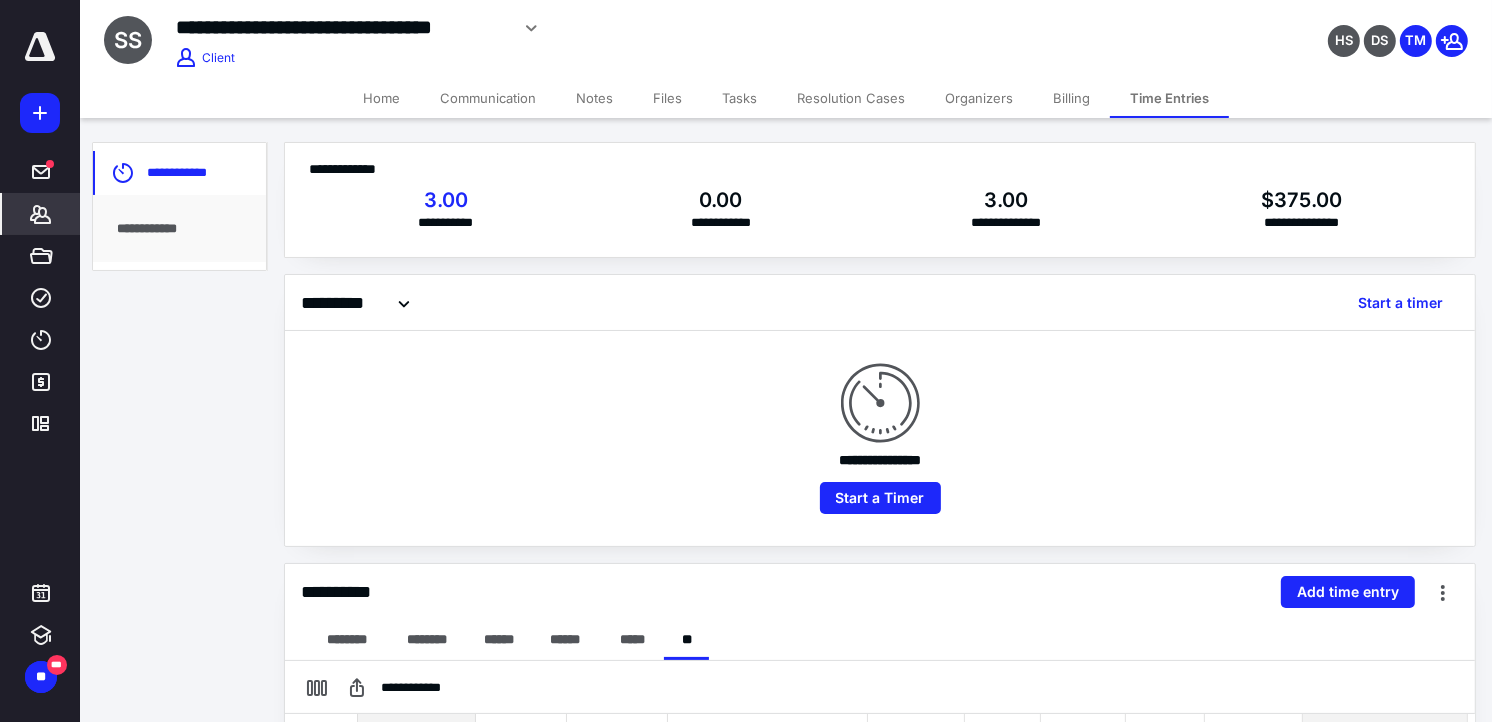 click on "Files" at bounding box center (667, 98) 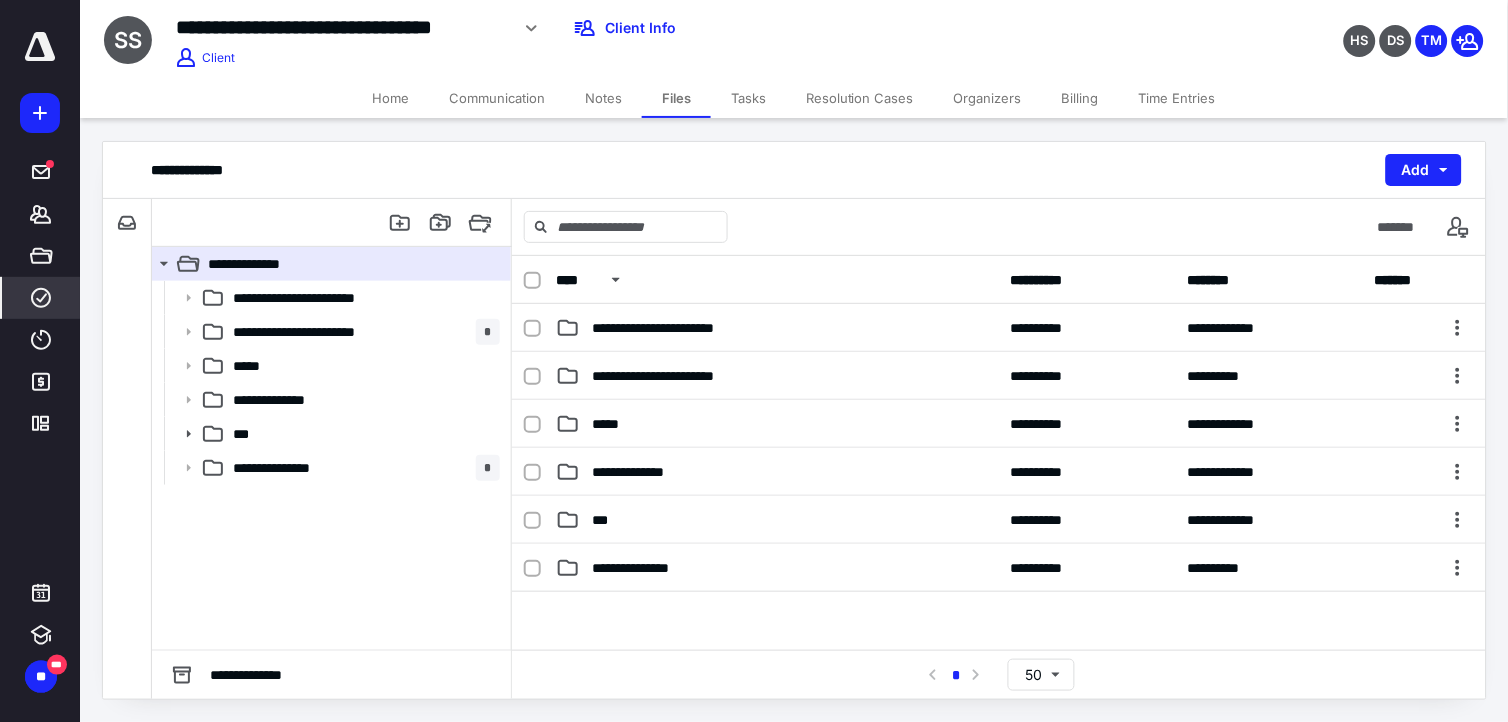 click 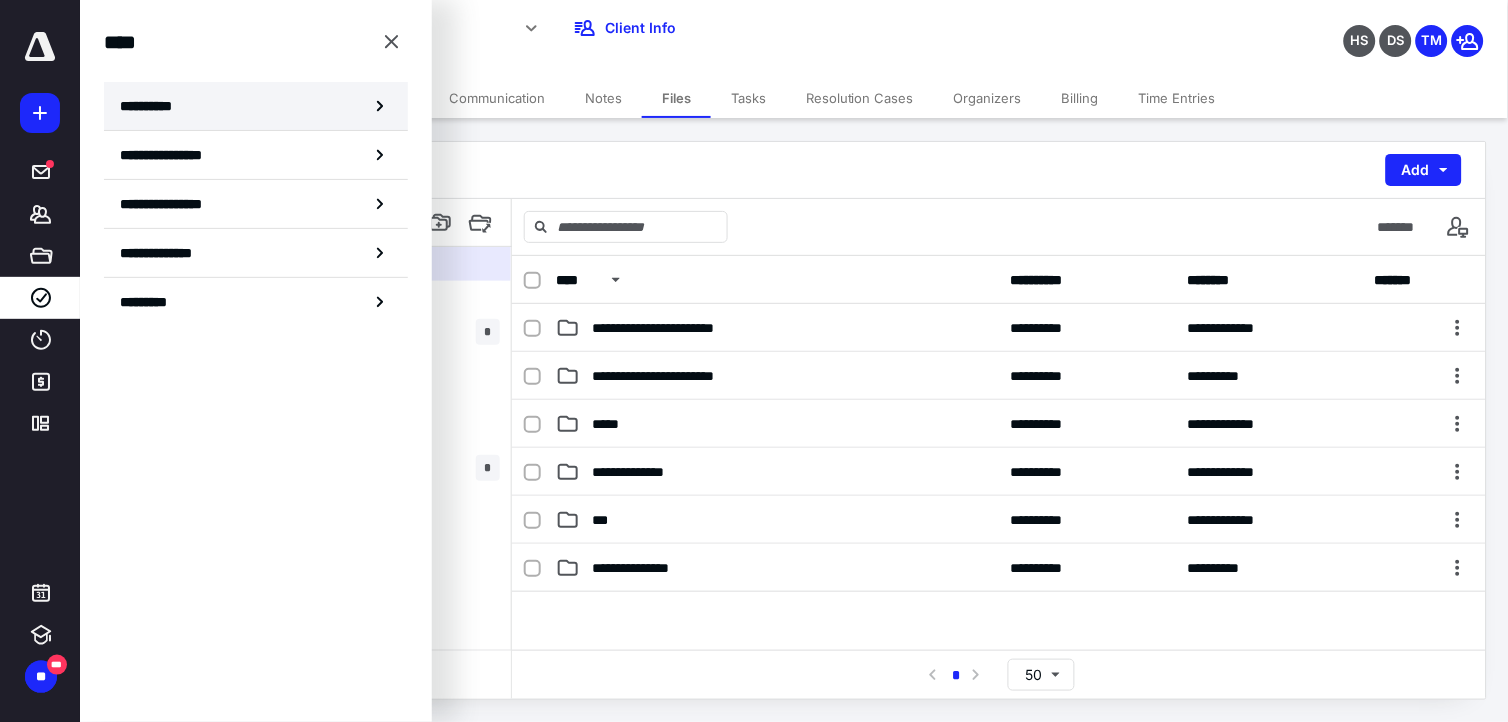 click on "**********" at bounding box center (256, 106) 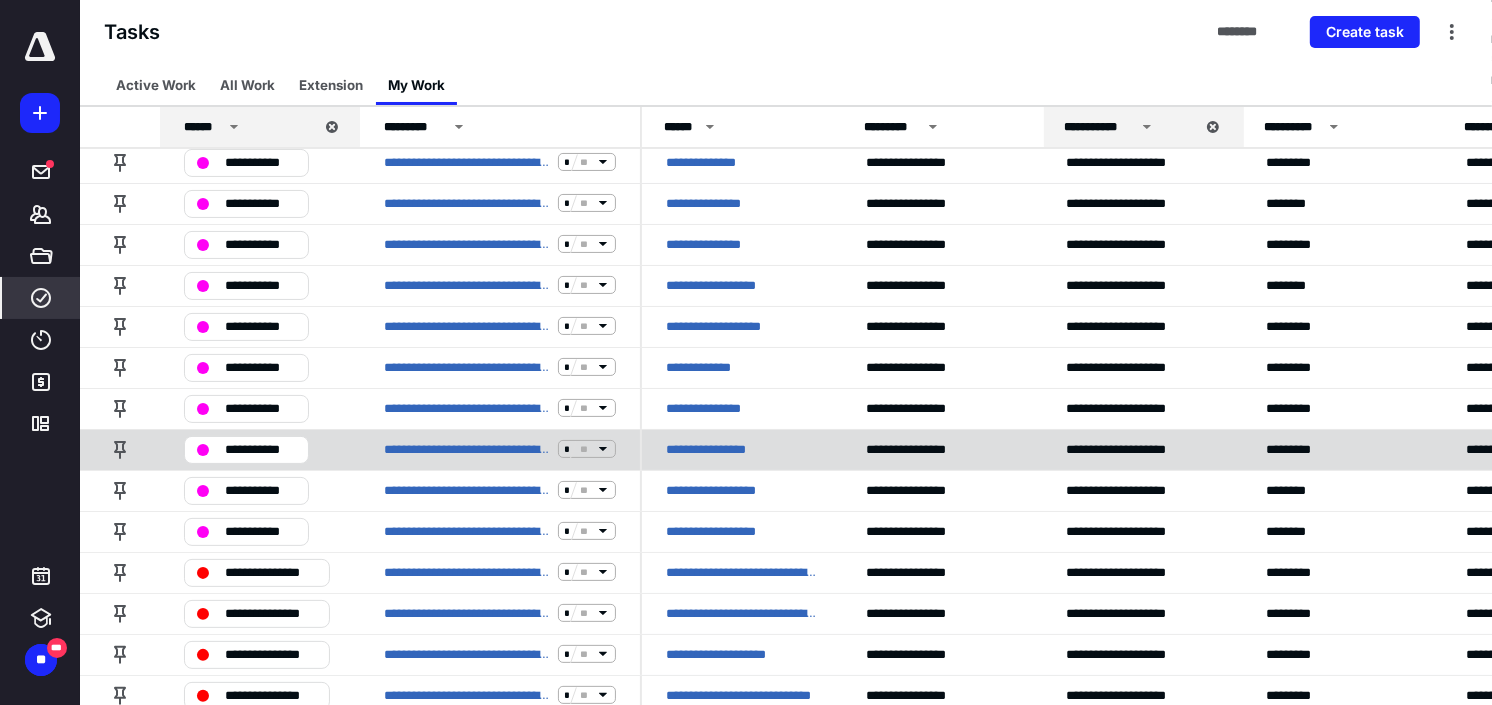 scroll, scrollTop: 111, scrollLeft: 0, axis: vertical 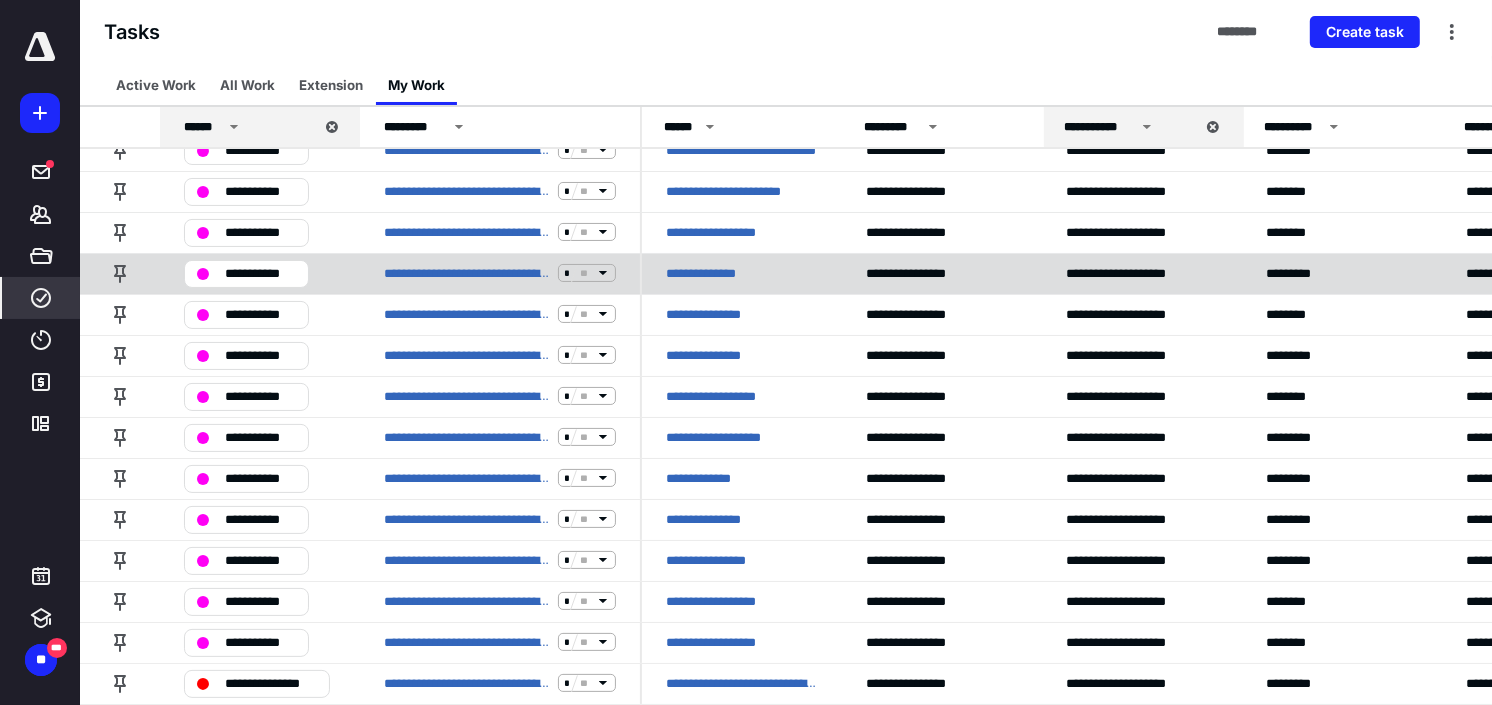 click on "**********" at bounding box center [713, 273] 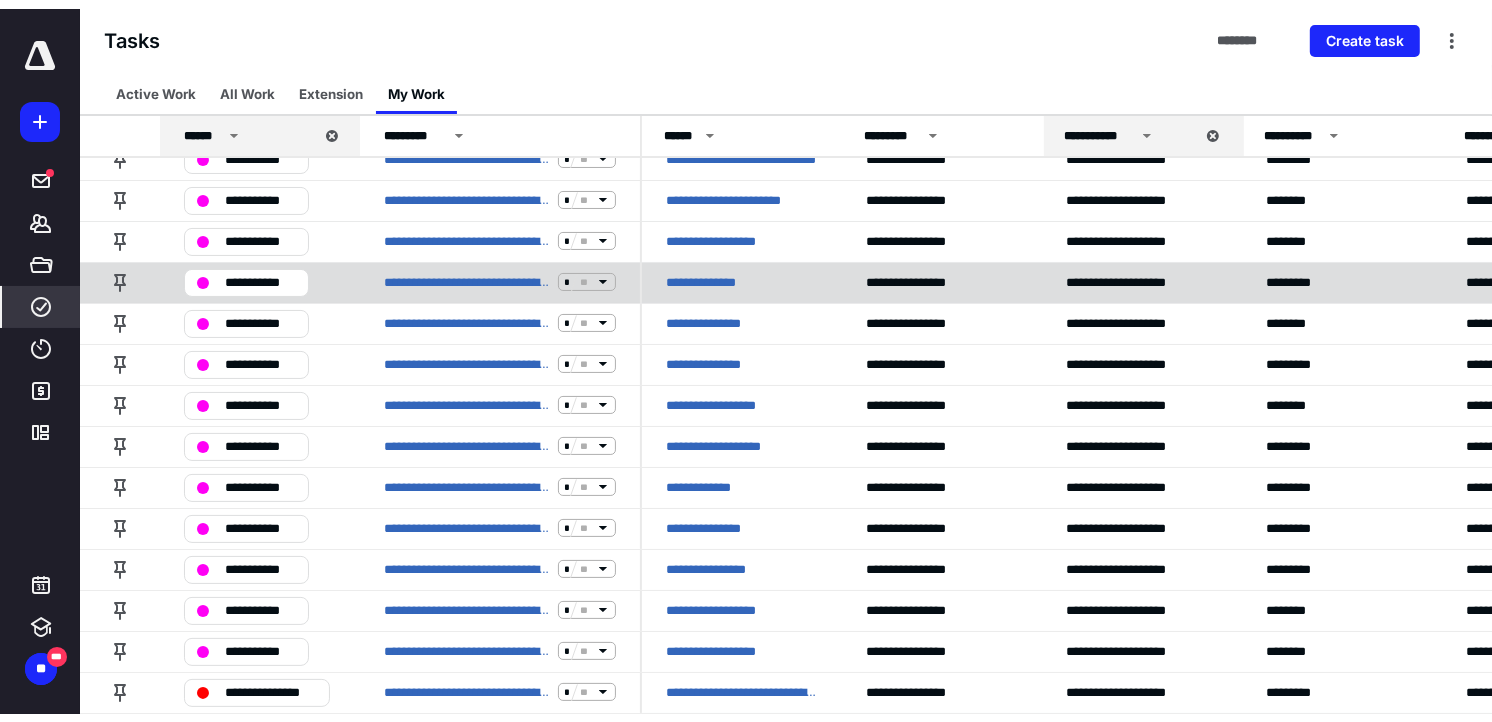 scroll, scrollTop: 0, scrollLeft: 0, axis: both 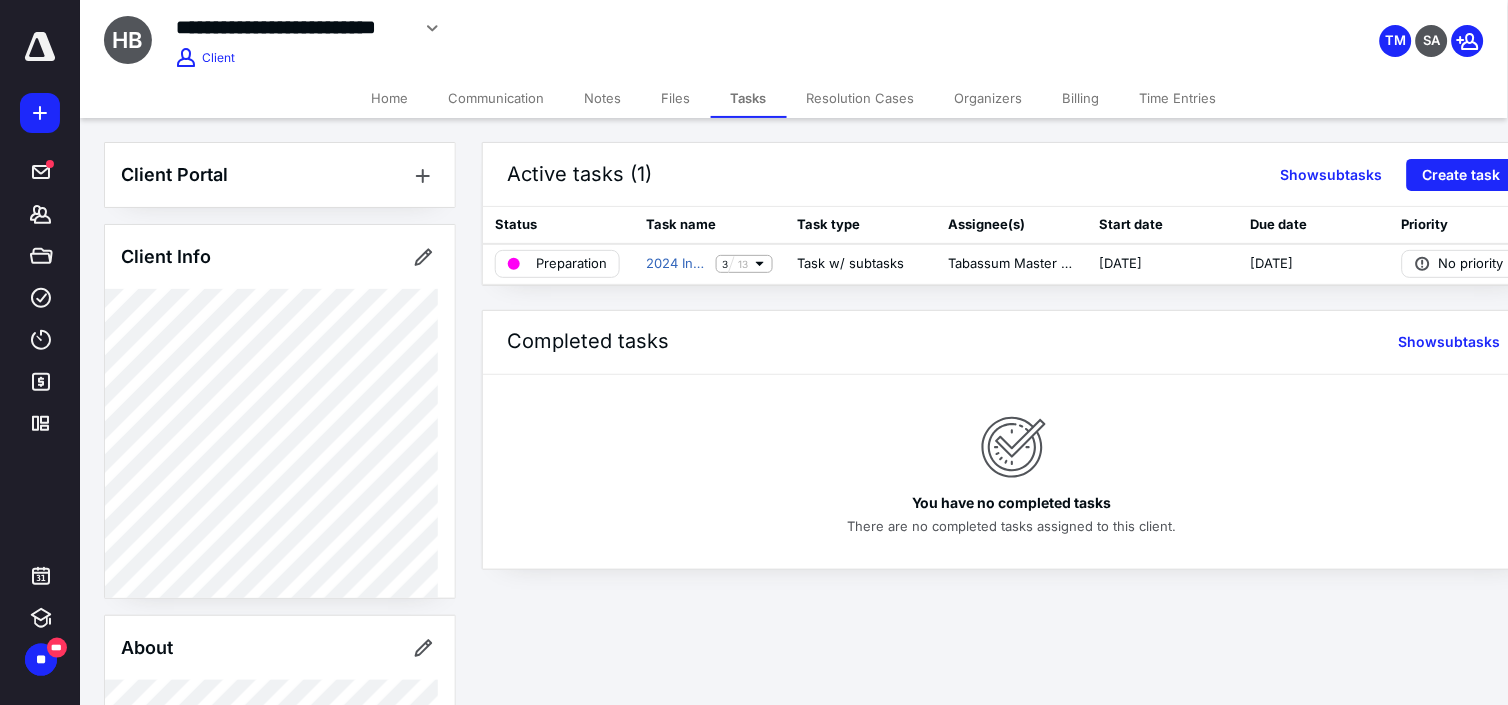 click on "Time Entries" at bounding box center [1178, 98] 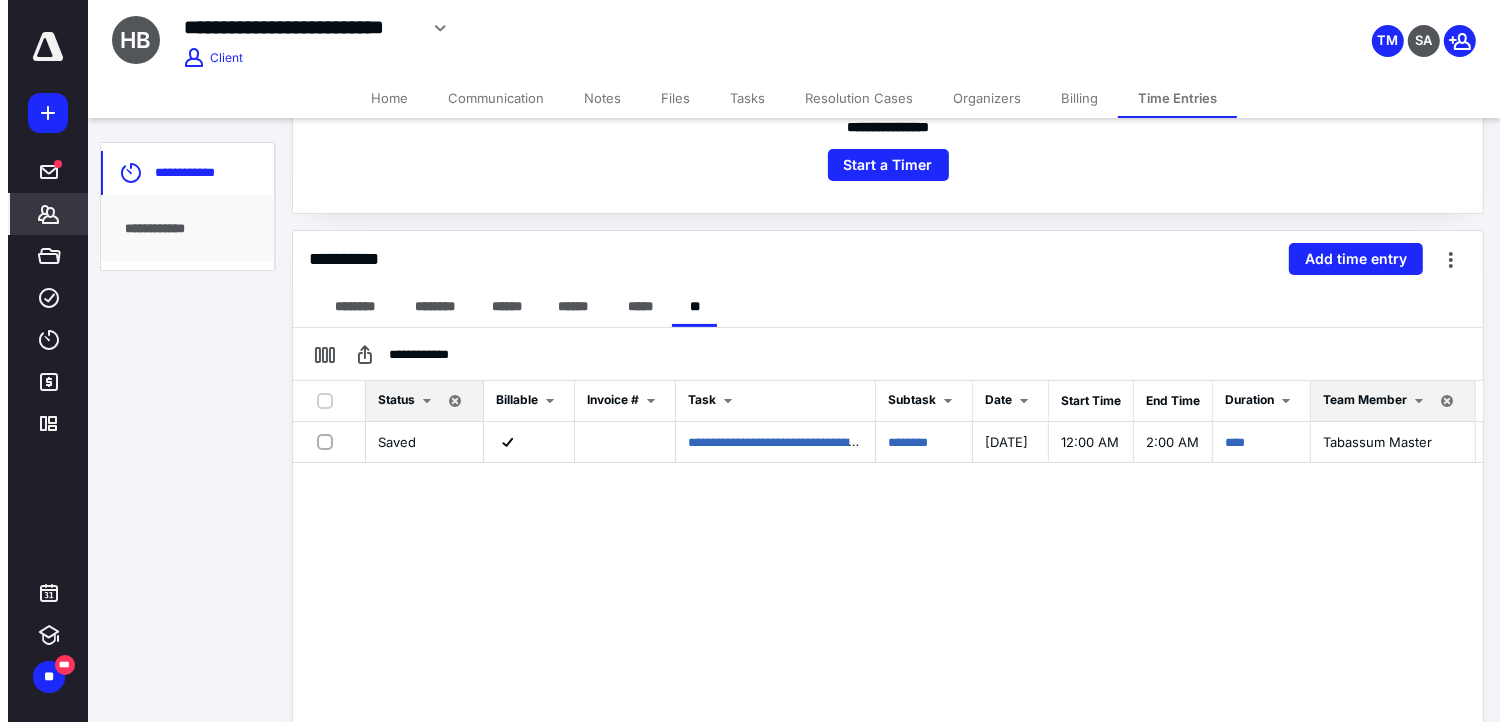 scroll, scrollTop: 0, scrollLeft: 0, axis: both 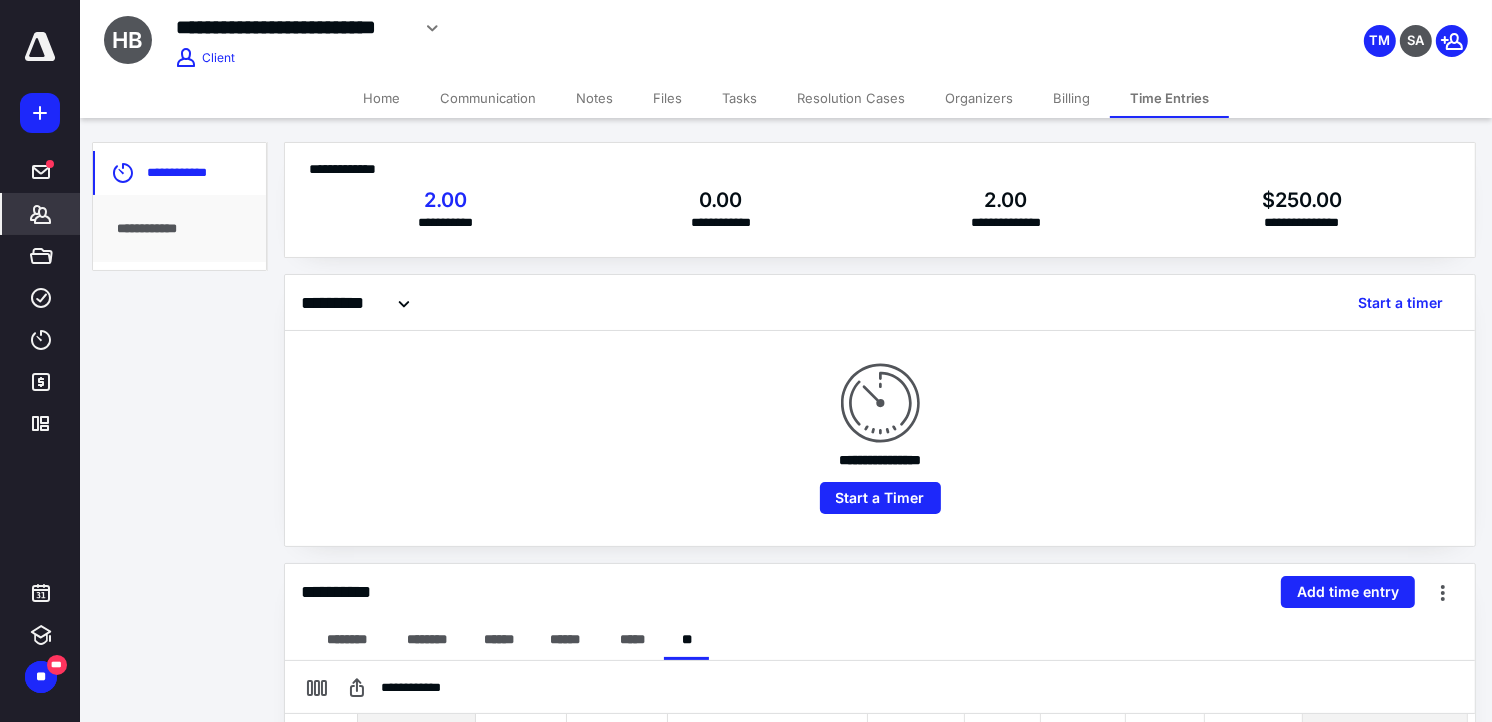 click on "Files" at bounding box center [667, 98] 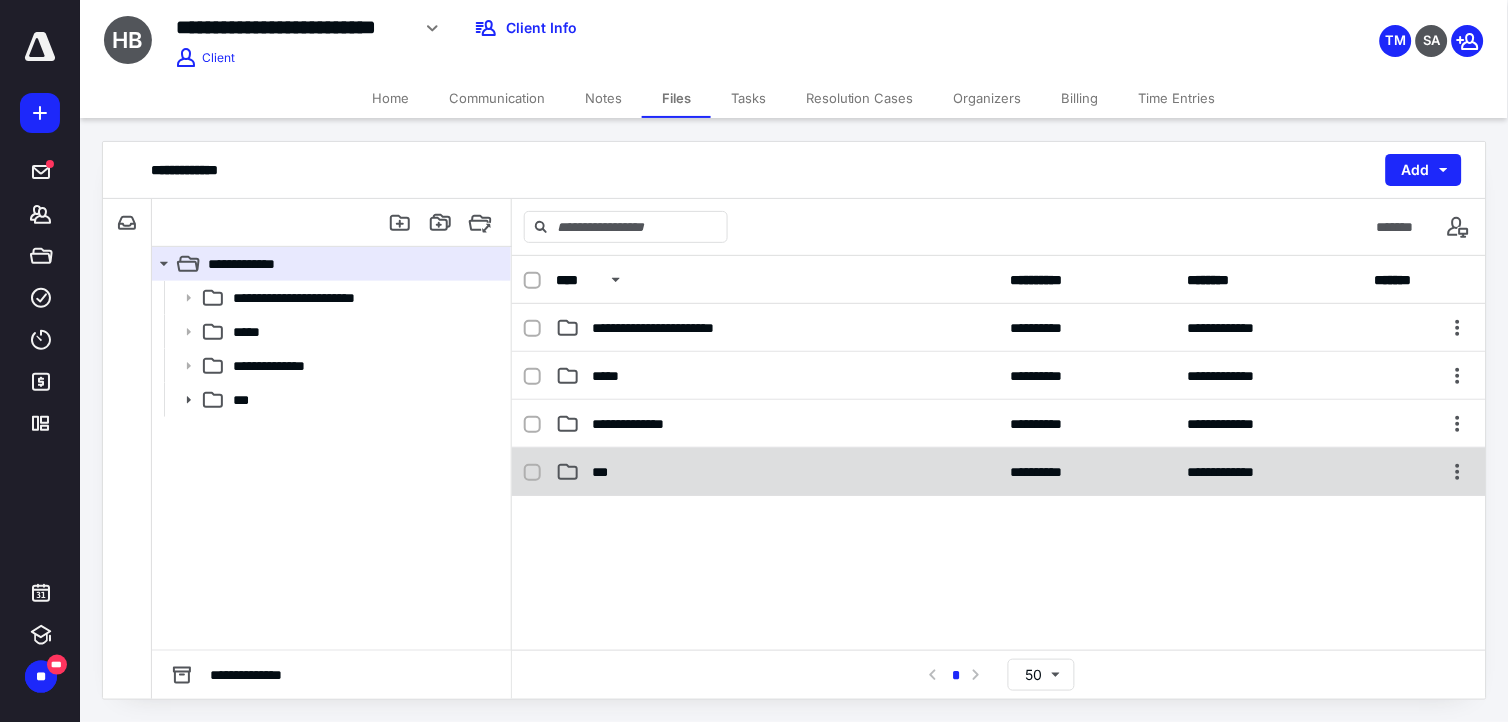 click on "***" at bounding box center [777, 472] 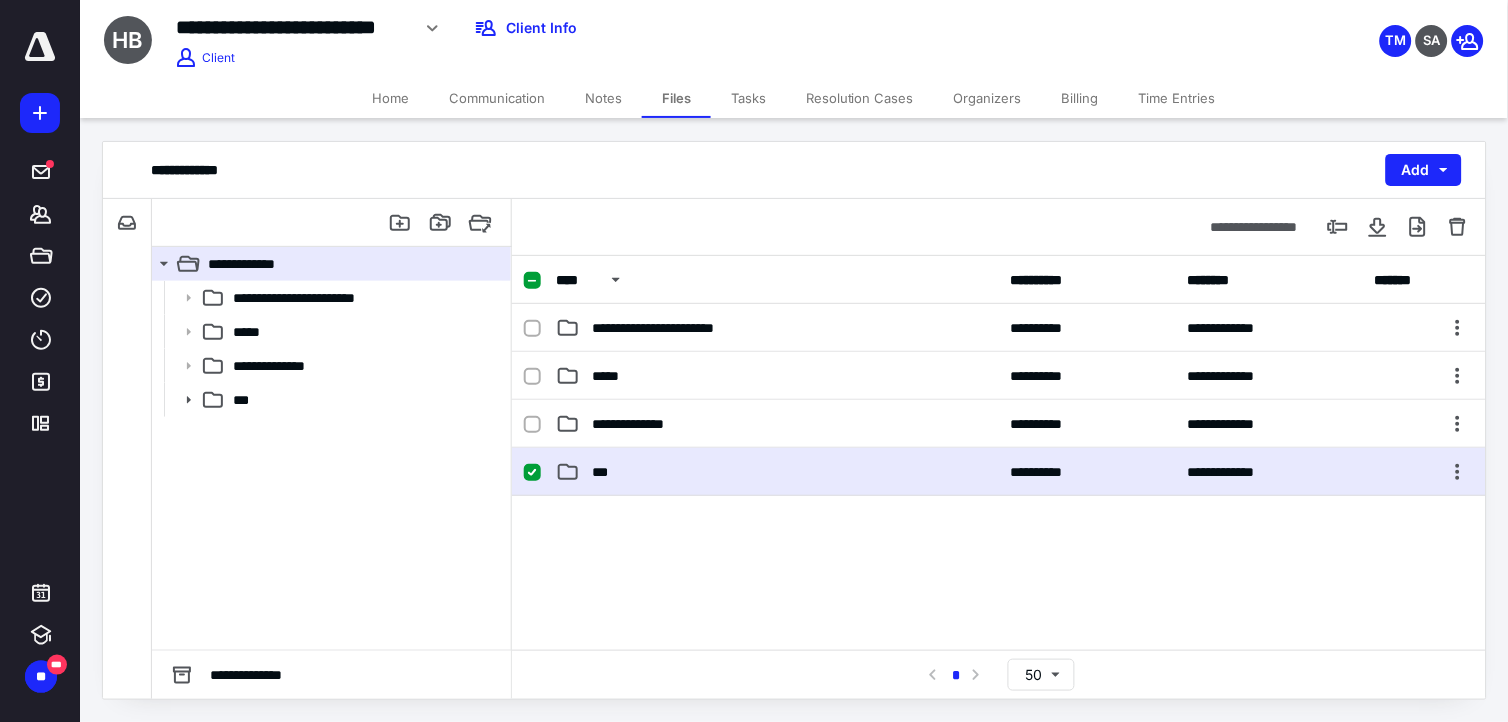 click on "***" at bounding box center [777, 472] 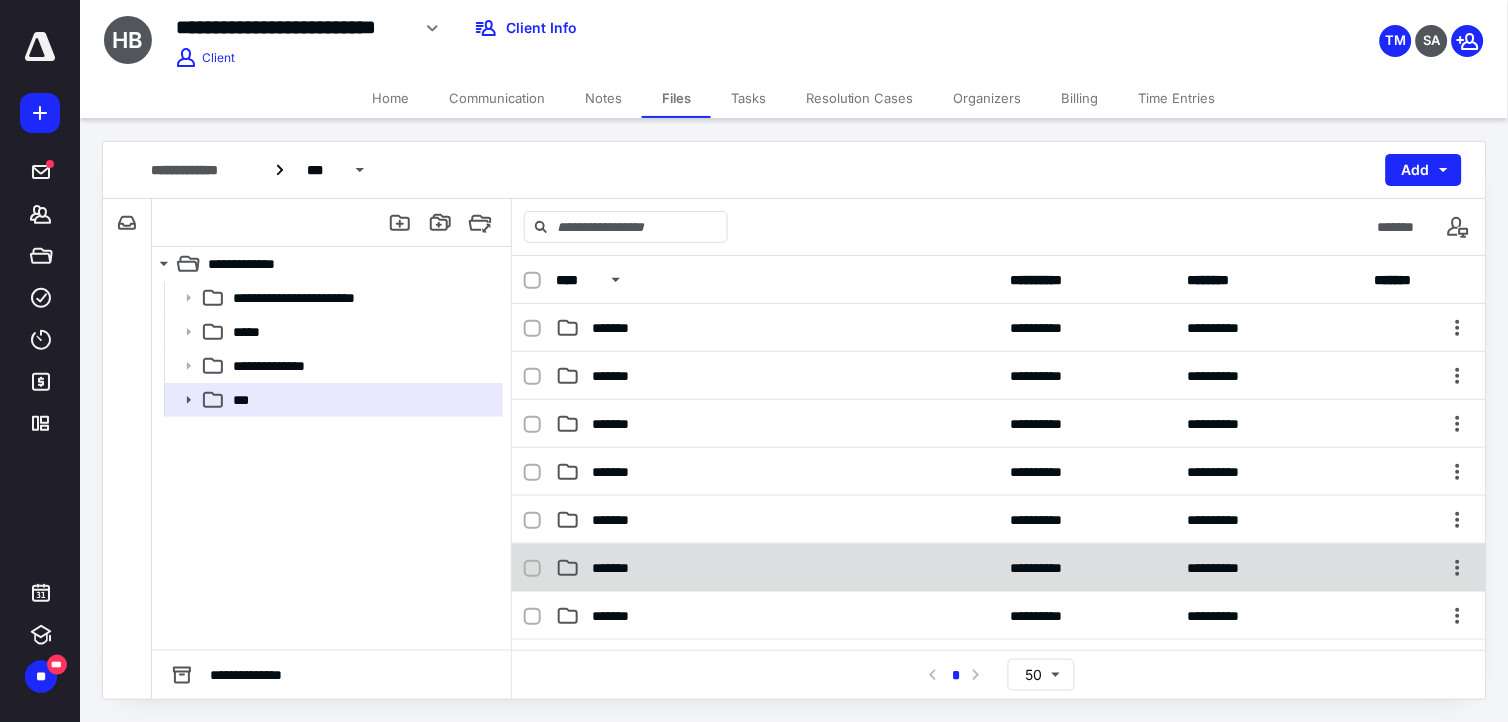 scroll, scrollTop: 222, scrollLeft: 0, axis: vertical 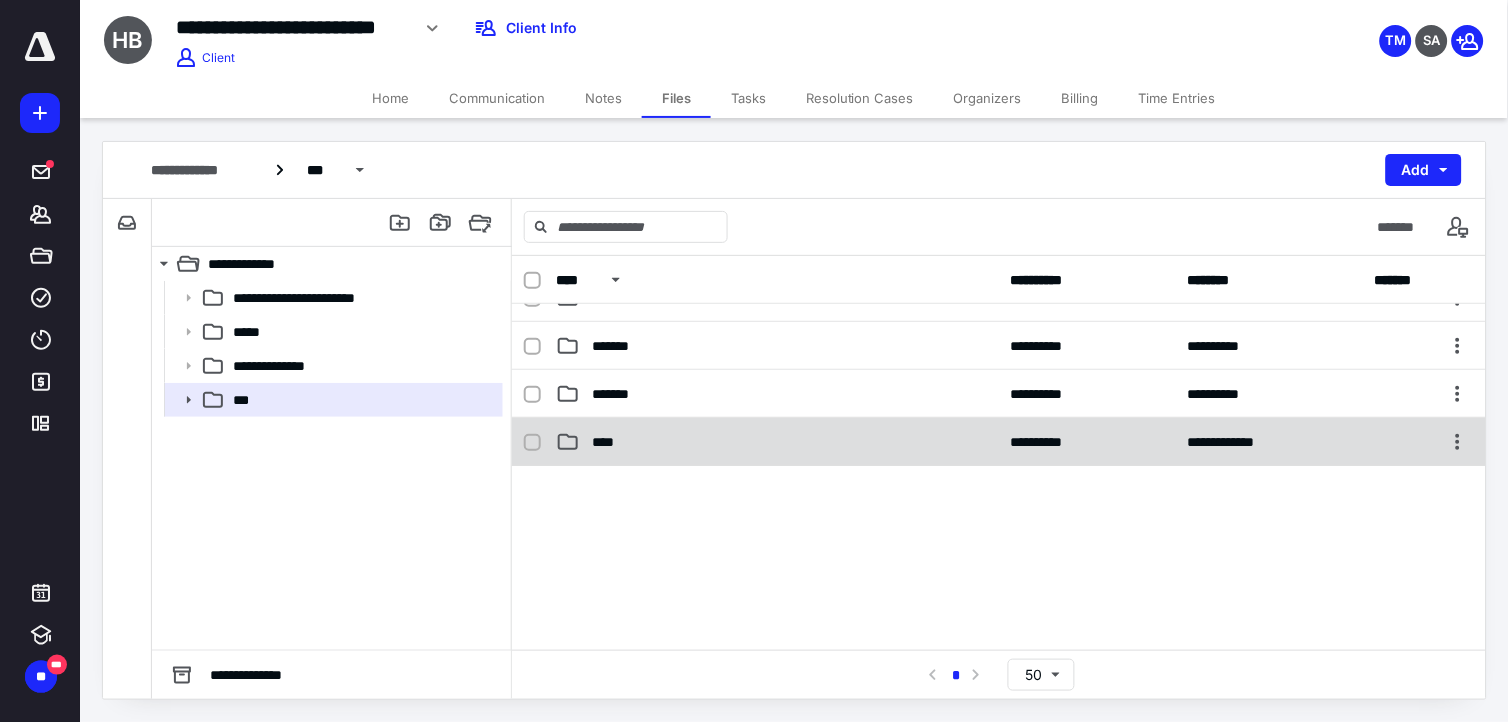 click on "****" at bounding box center [777, 442] 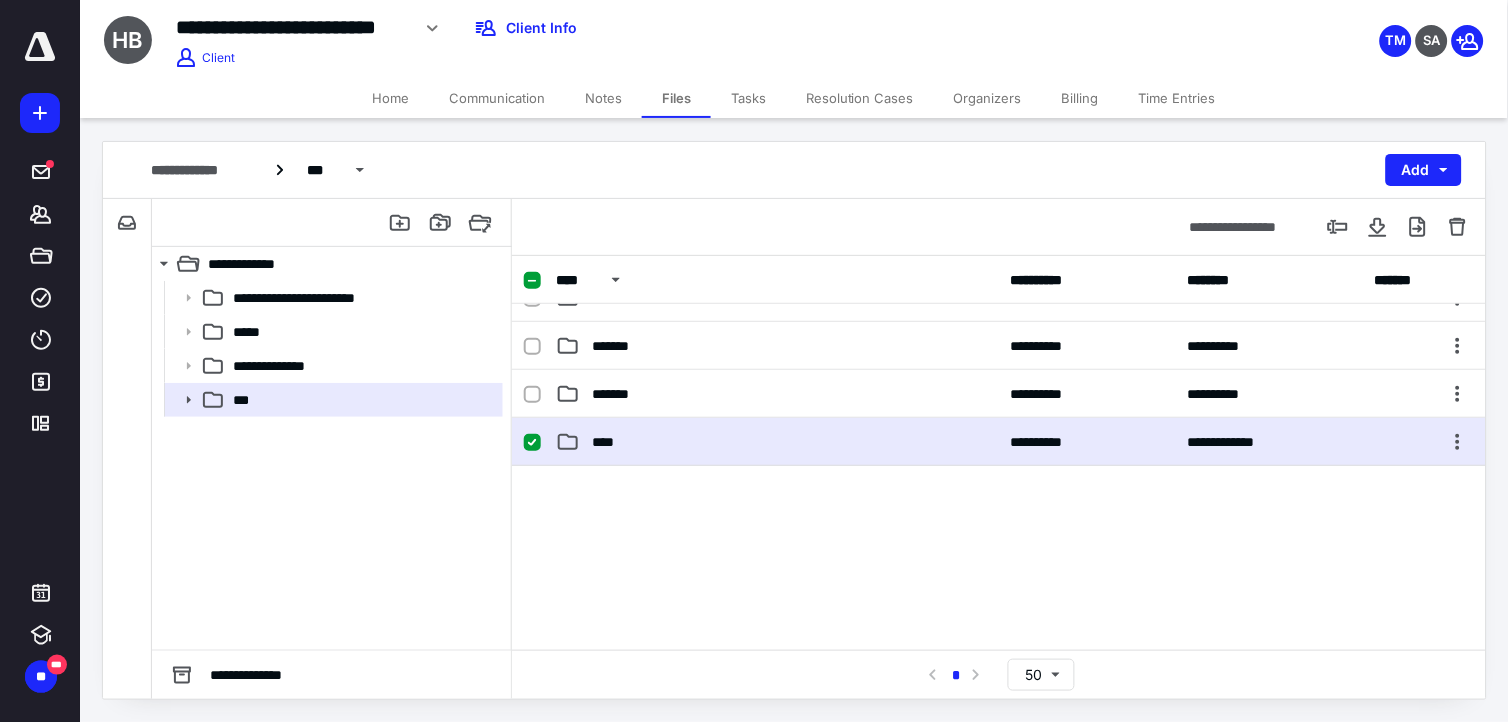 click on "****" at bounding box center (777, 442) 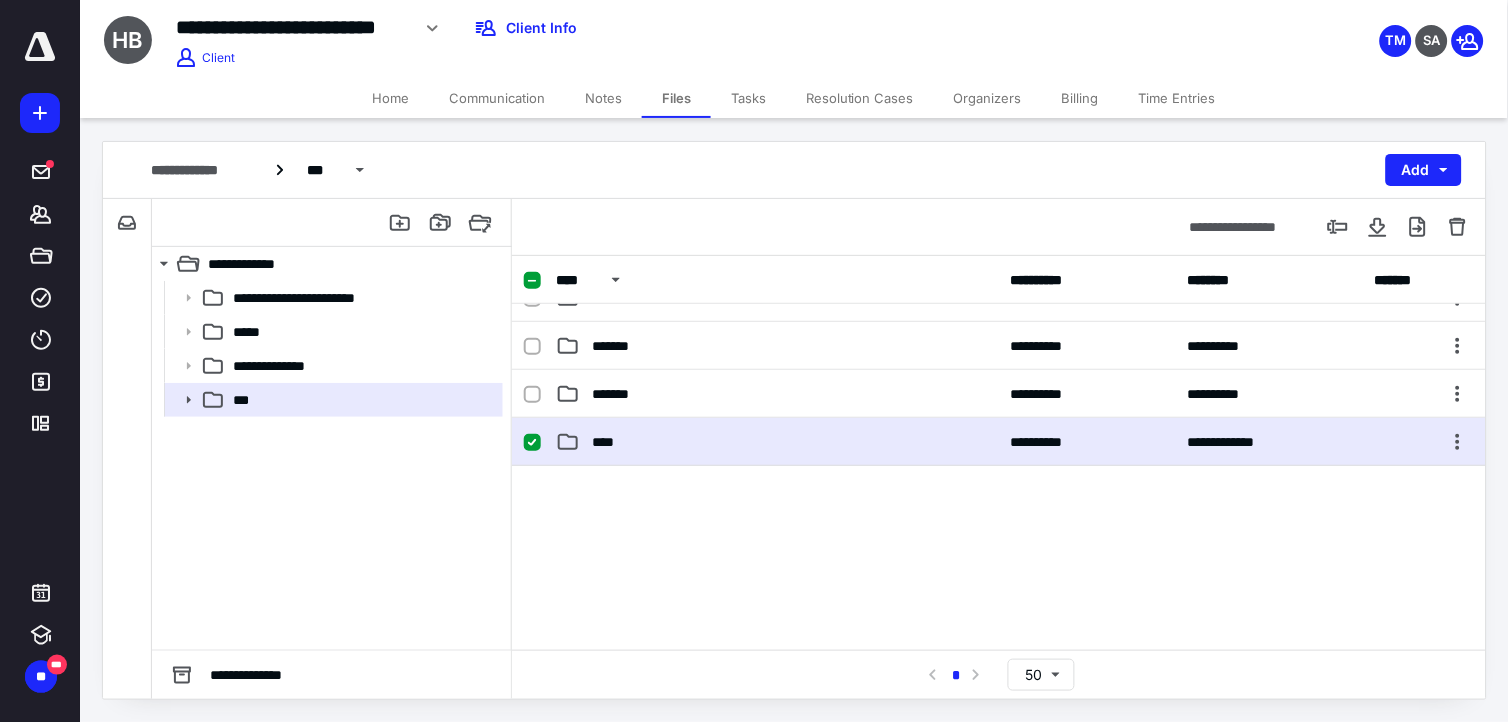 scroll, scrollTop: 0, scrollLeft: 0, axis: both 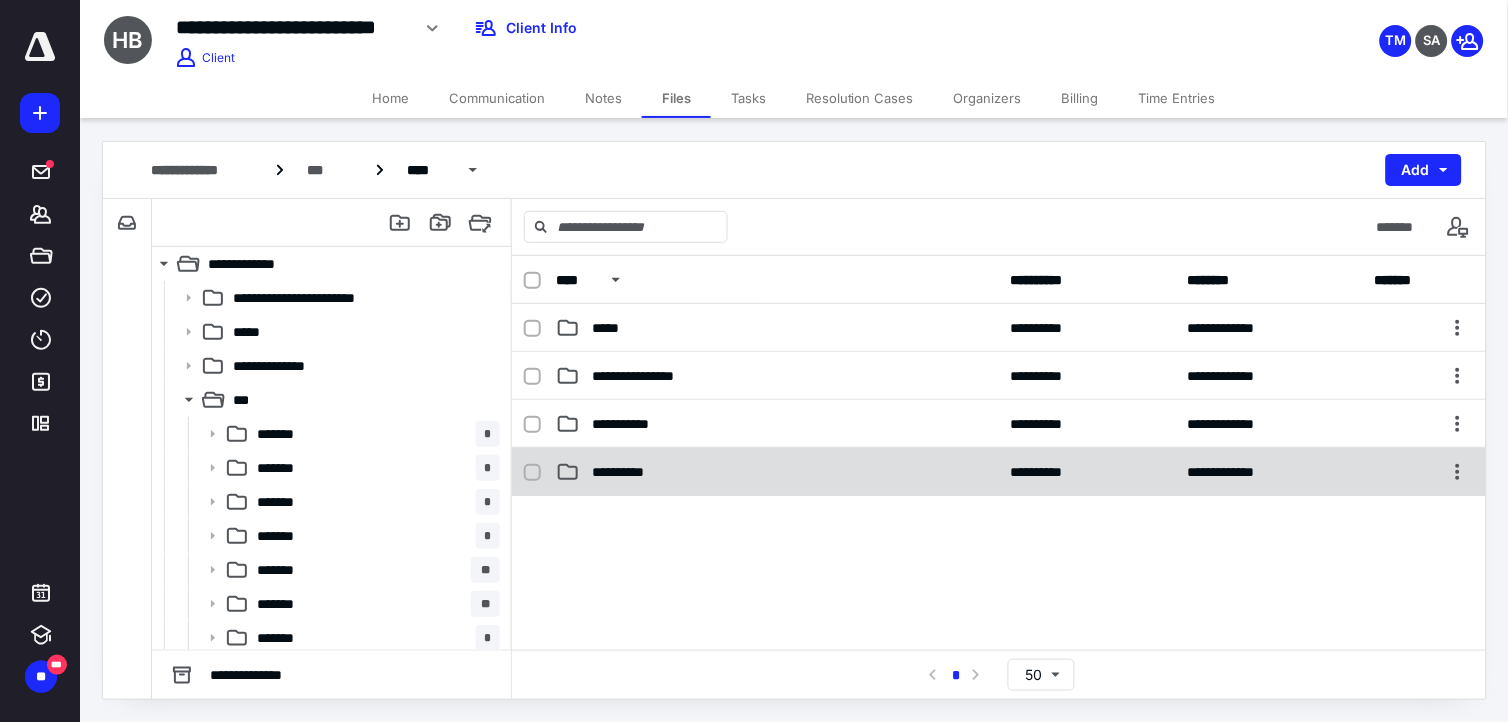 click on "**********" at bounding box center [999, 472] 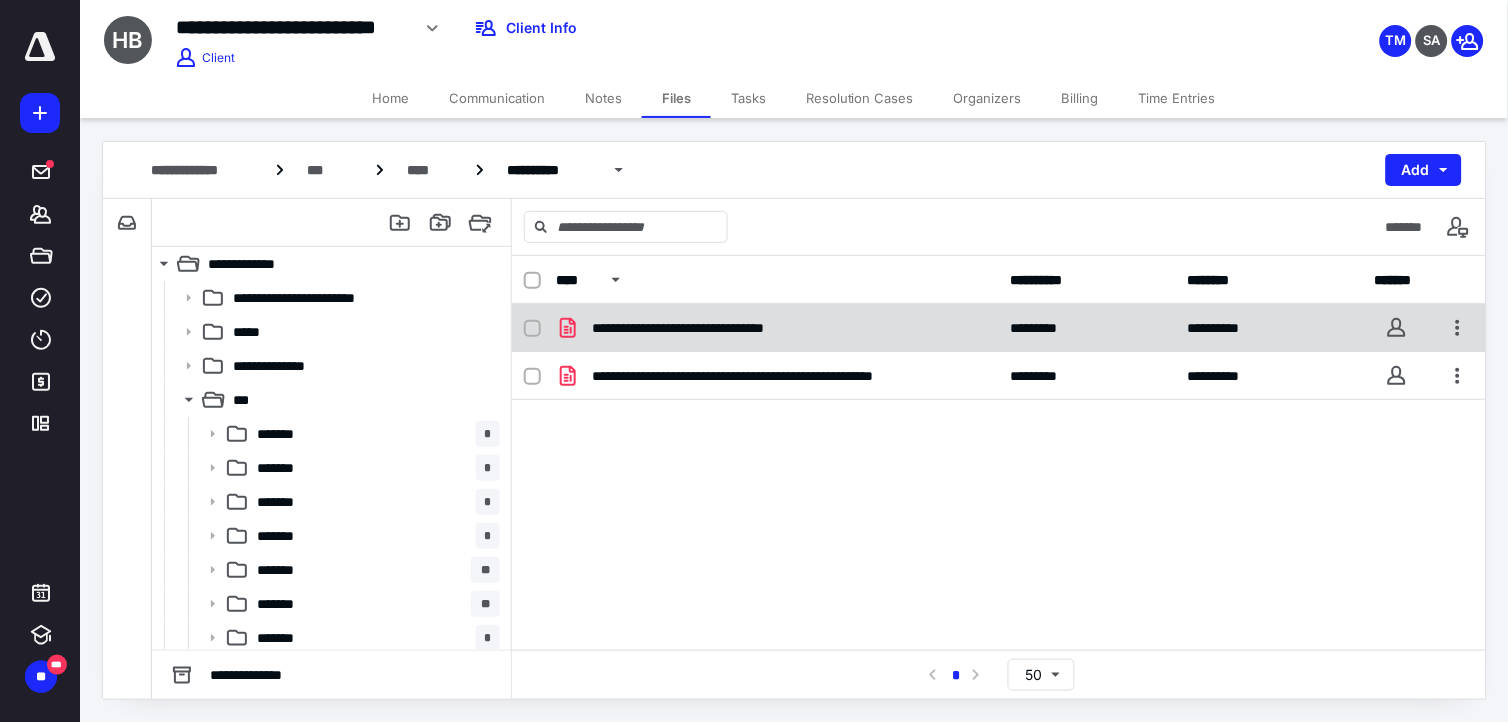 click on "**********" at bounding box center (718, 328) 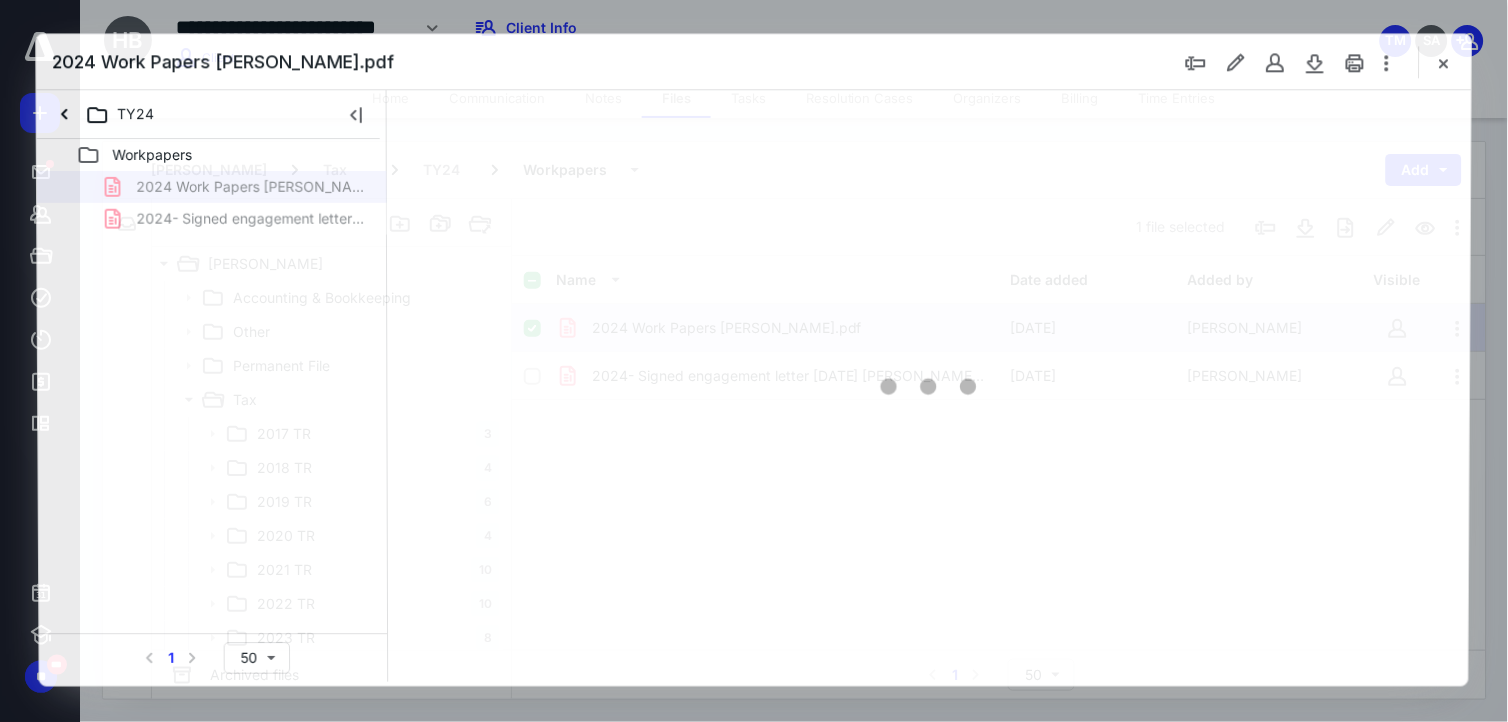 scroll, scrollTop: 0, scrollLeft: 0, axis: both 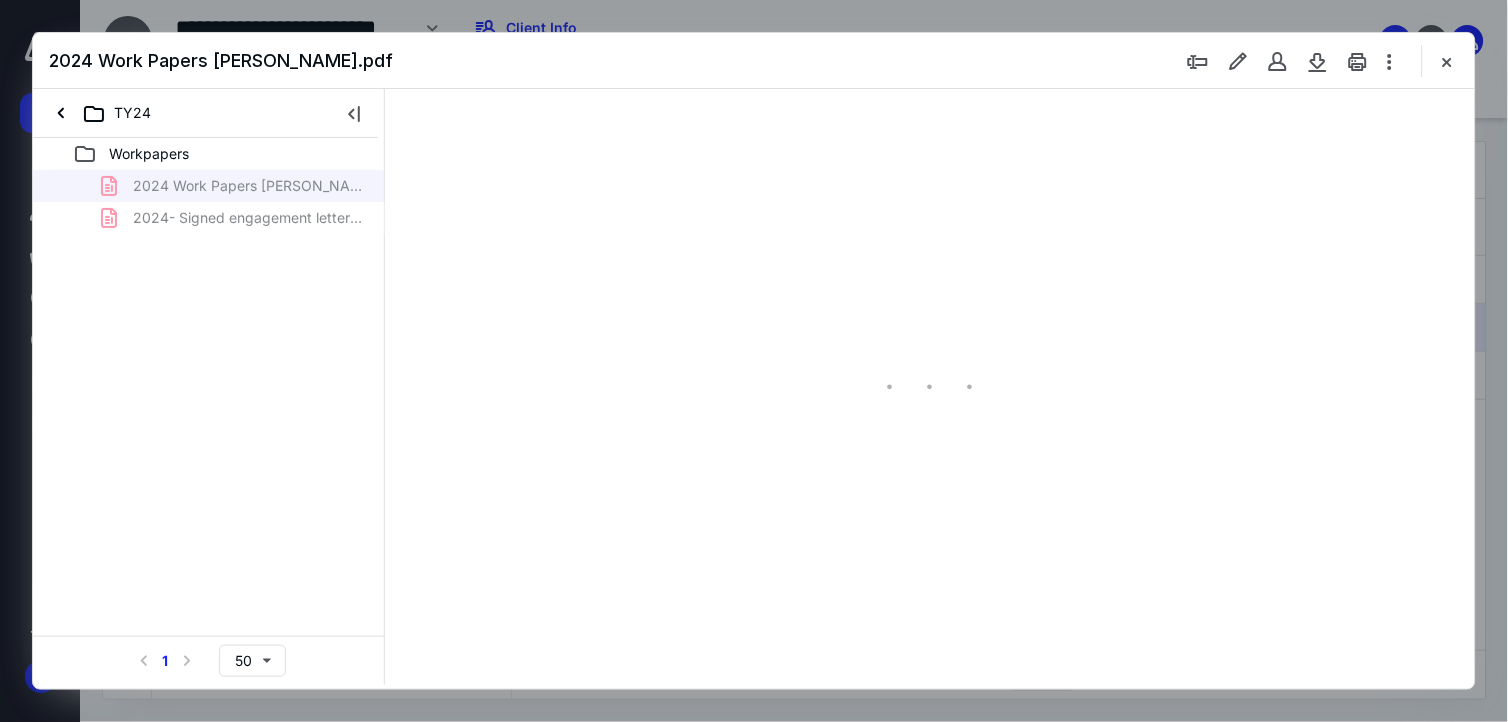 type on "173" 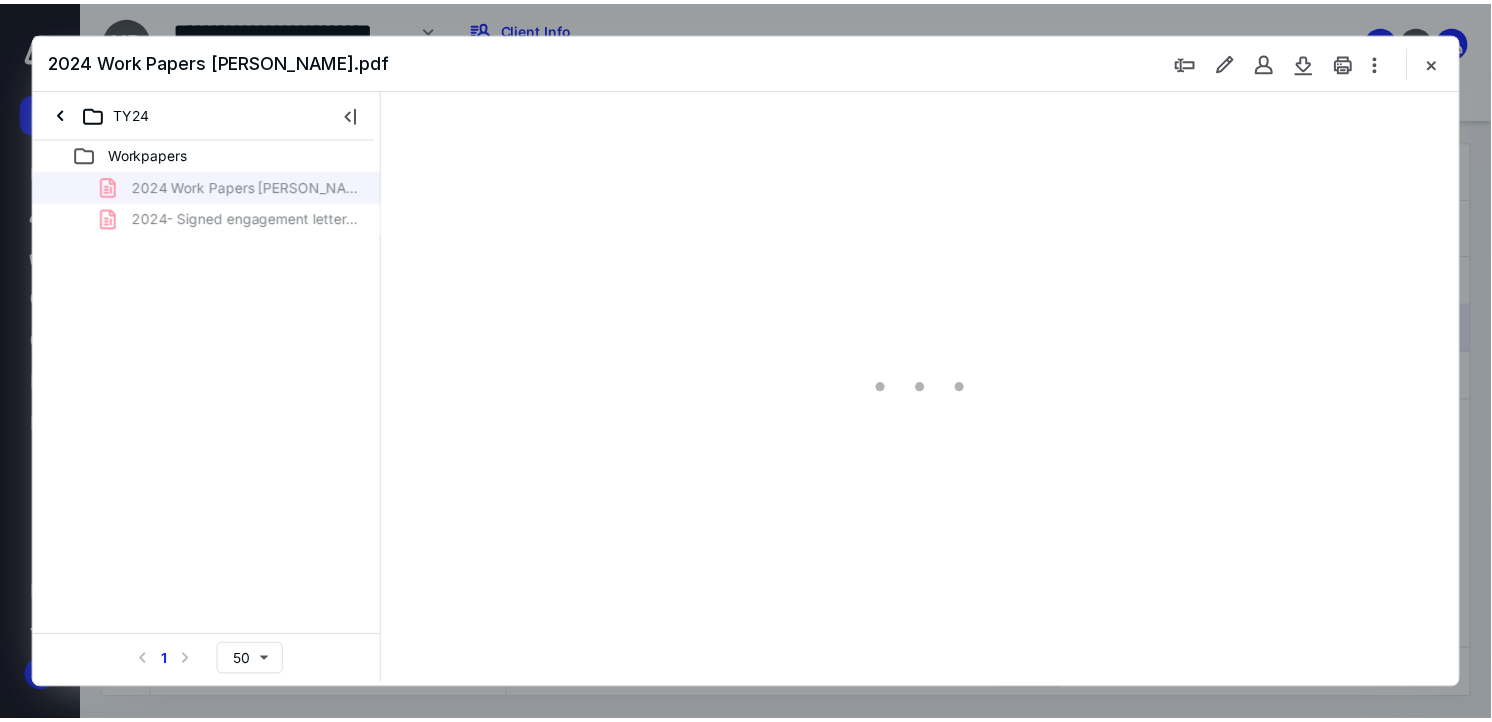 scroll, scrollTop: 83, scrollLeft: 151, axis: both 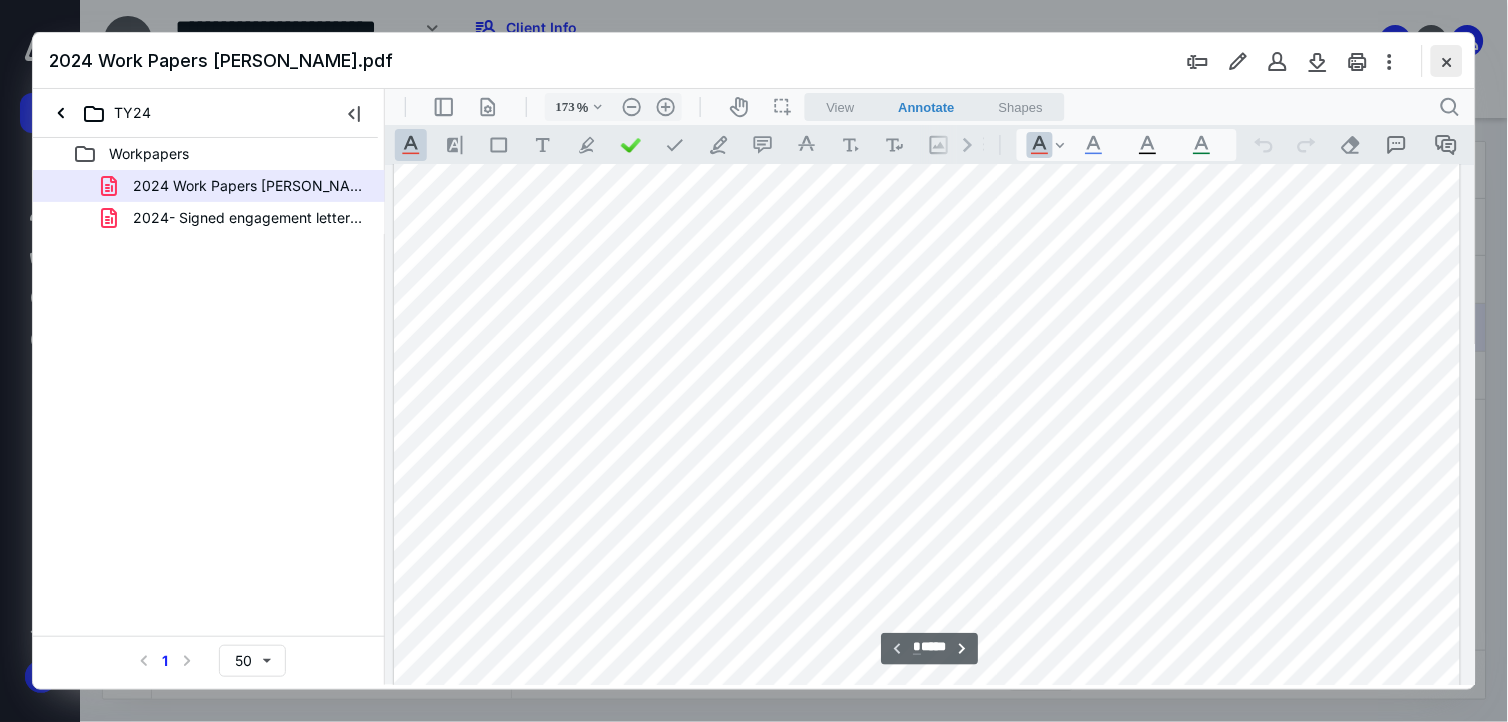 click at bounding box center (1447, 61) 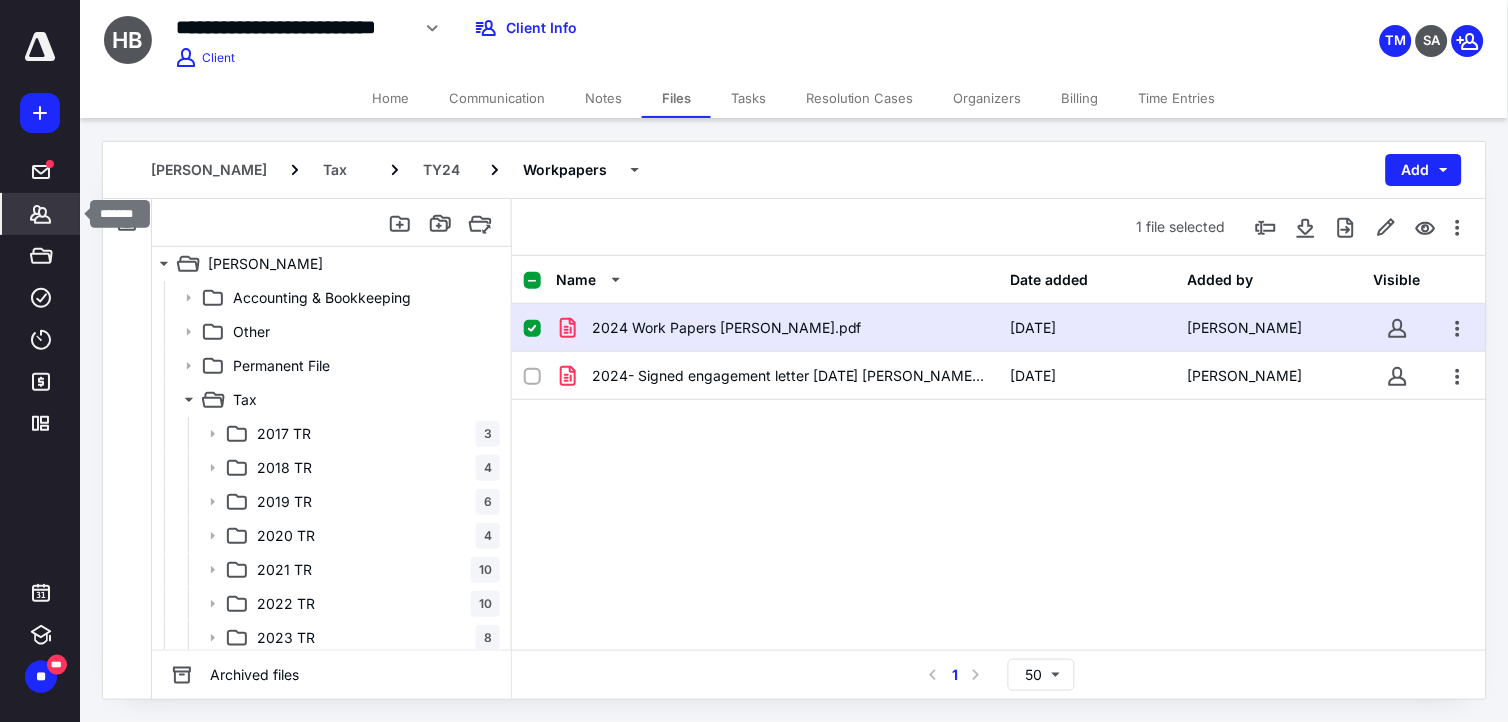 click on "*******" at bounding box center (41, 214) 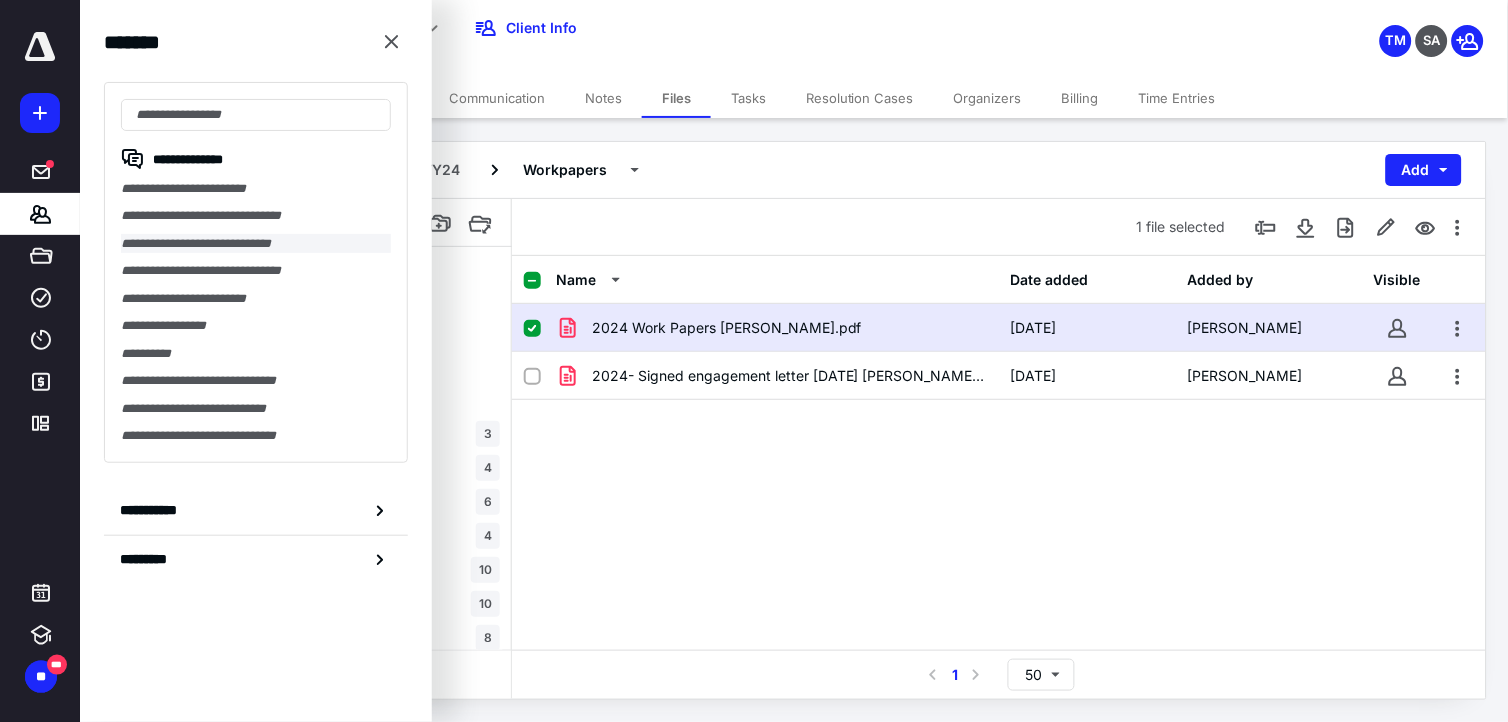 click on "**********" at bounding box center (256, 243) 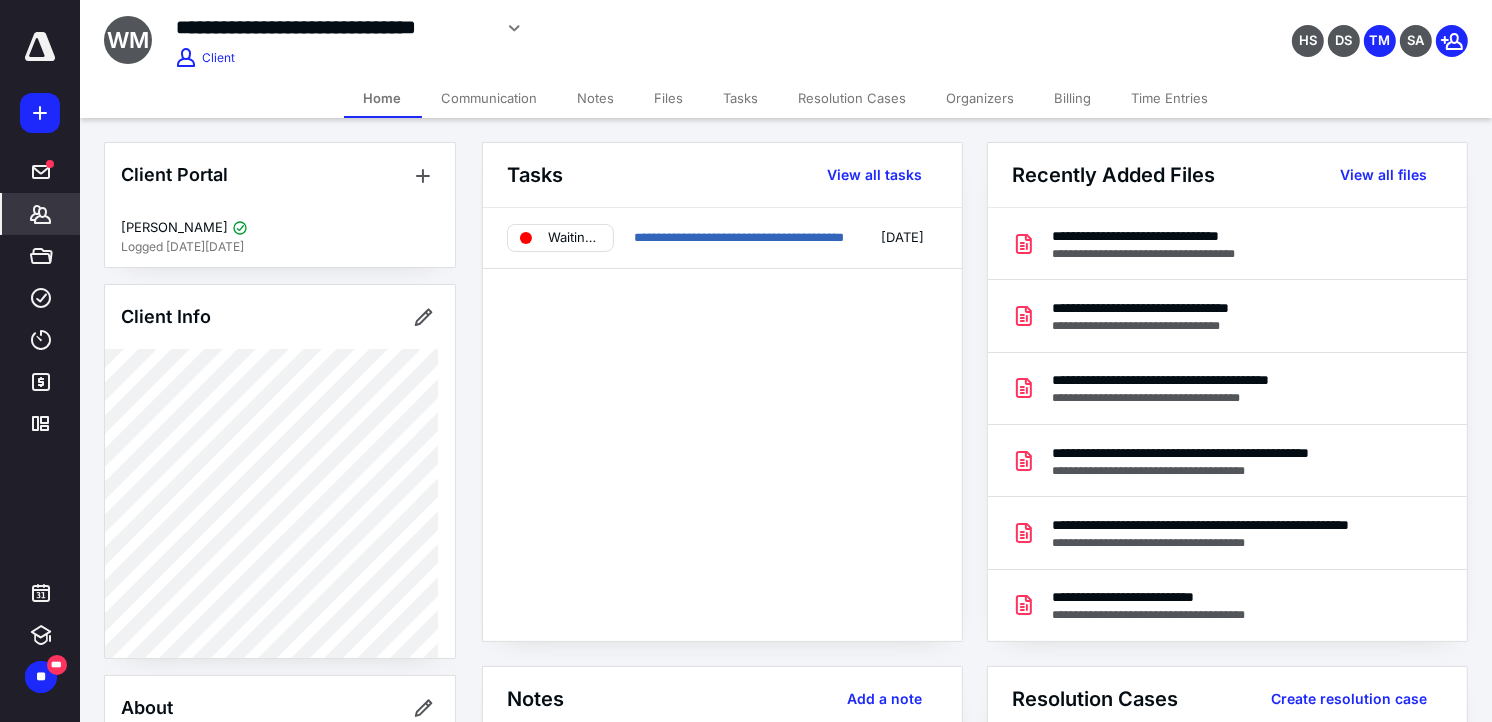 click on "Time Entries" at bounding box center [1170, 98] 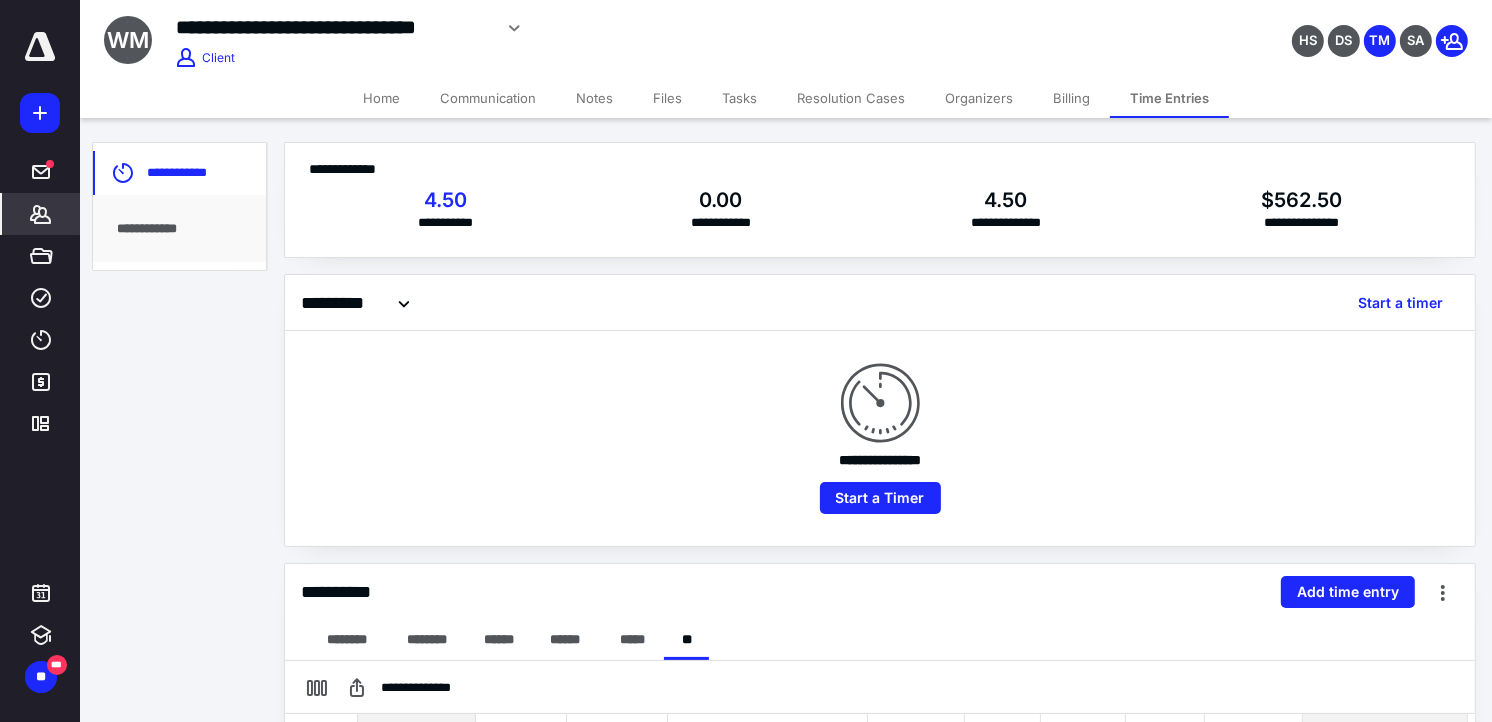 click on "Files" at bounding box center [667, 98] 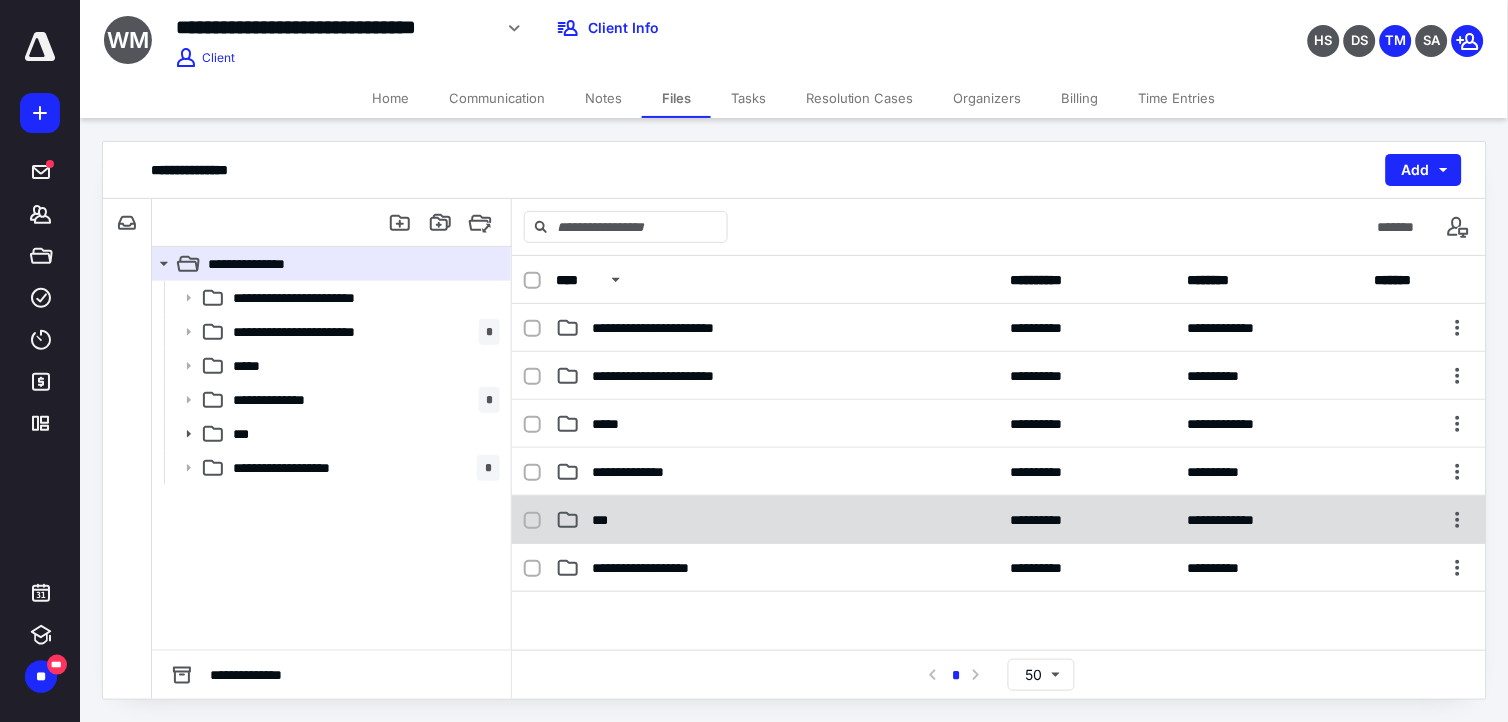 click on "***" at bounding box center (604, 520) 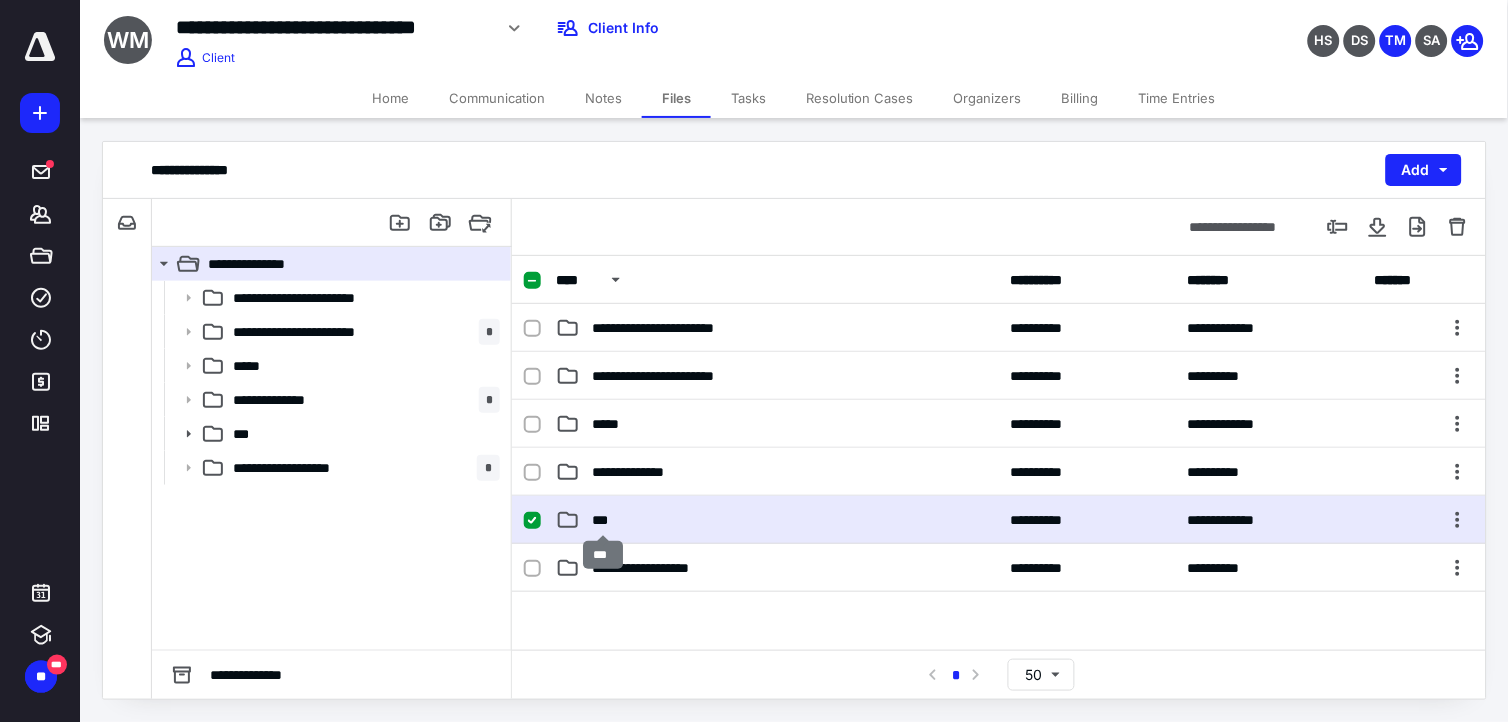 click on "***" at bounding box center (604, 520) 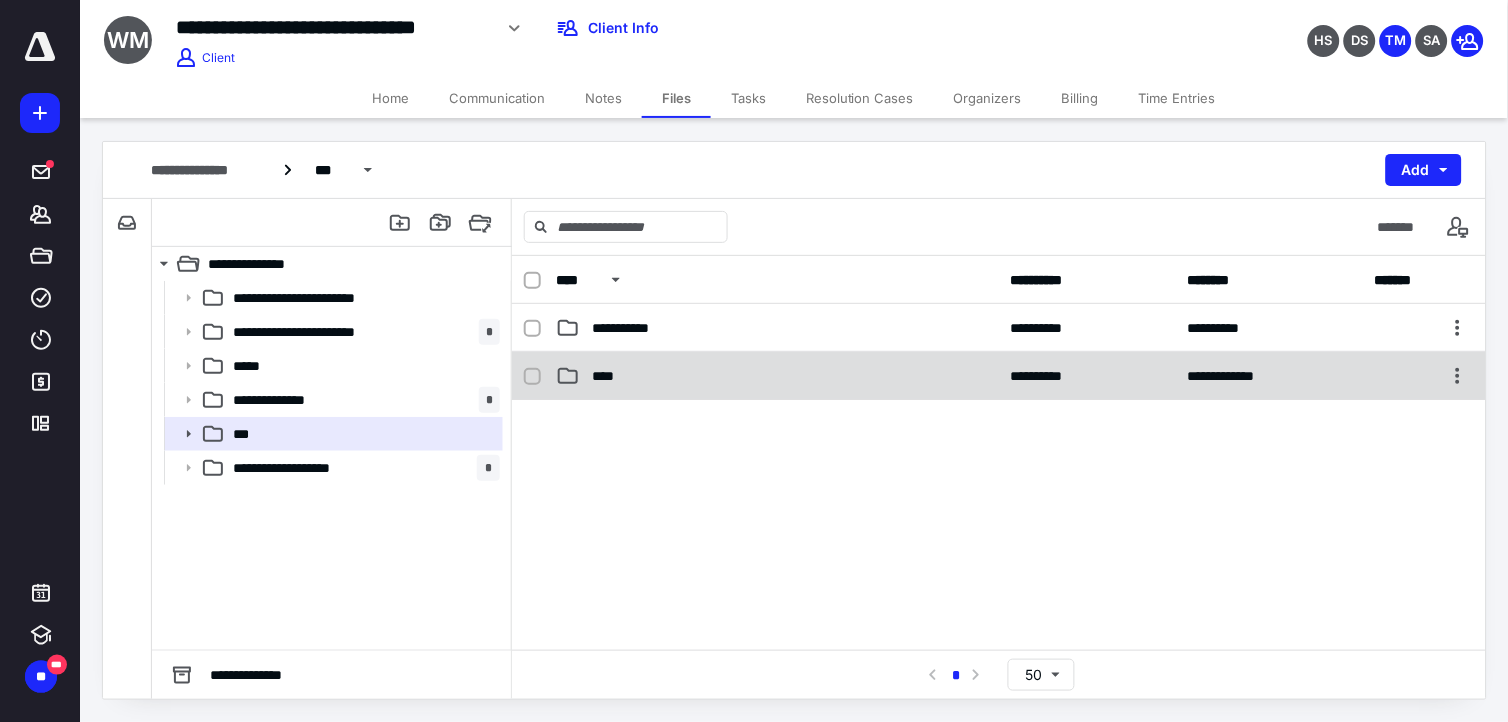 click on "****" at bounding box center (610, 376) 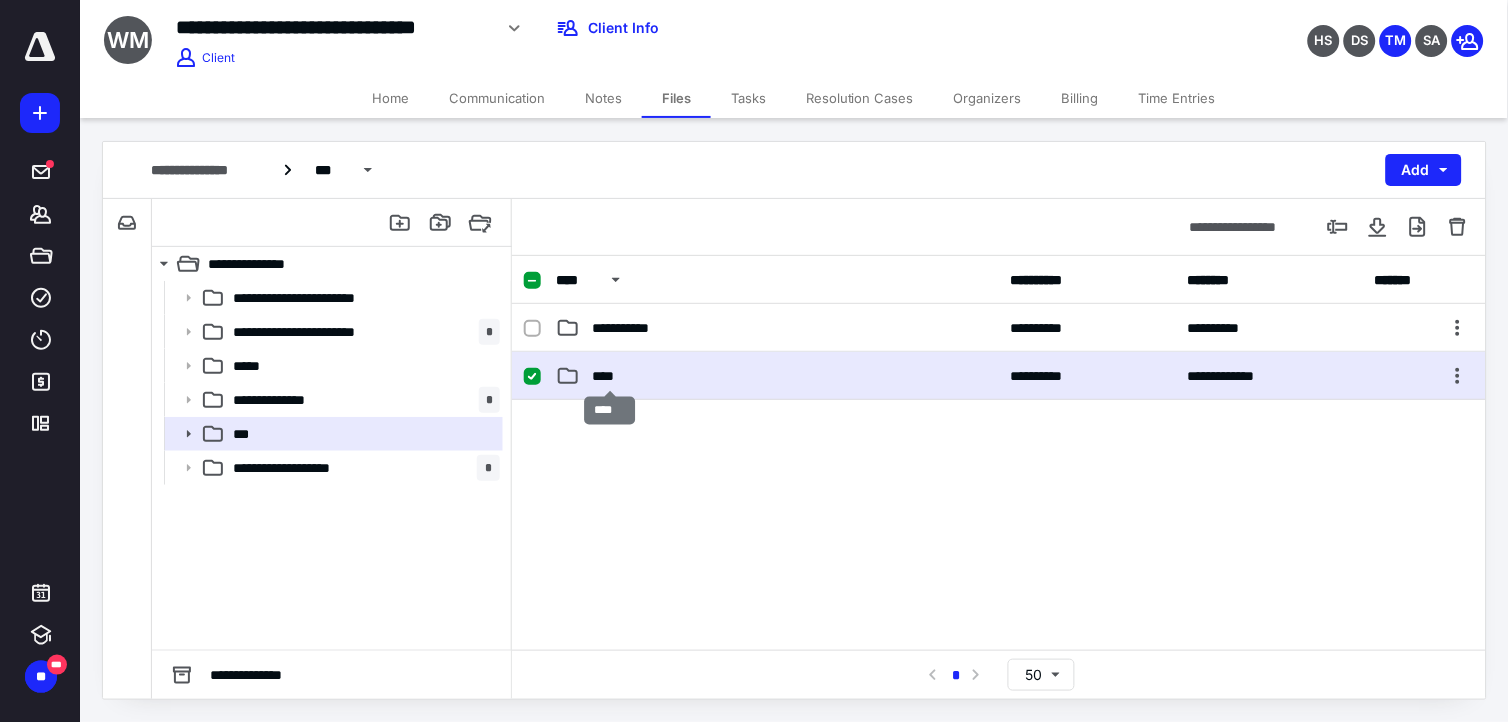 click on "****" at bounding box center [610, 376] 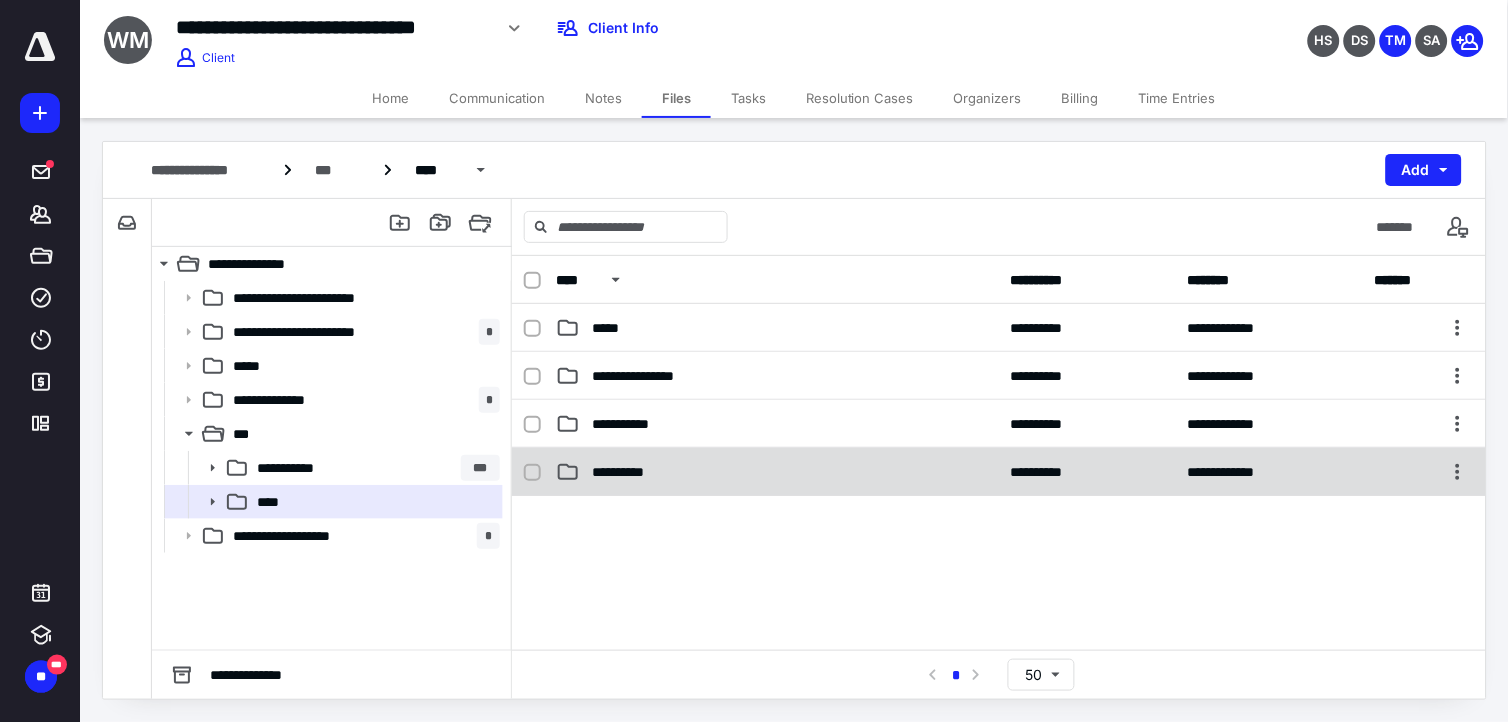 click on "**********" at bounding box center [632, 472] 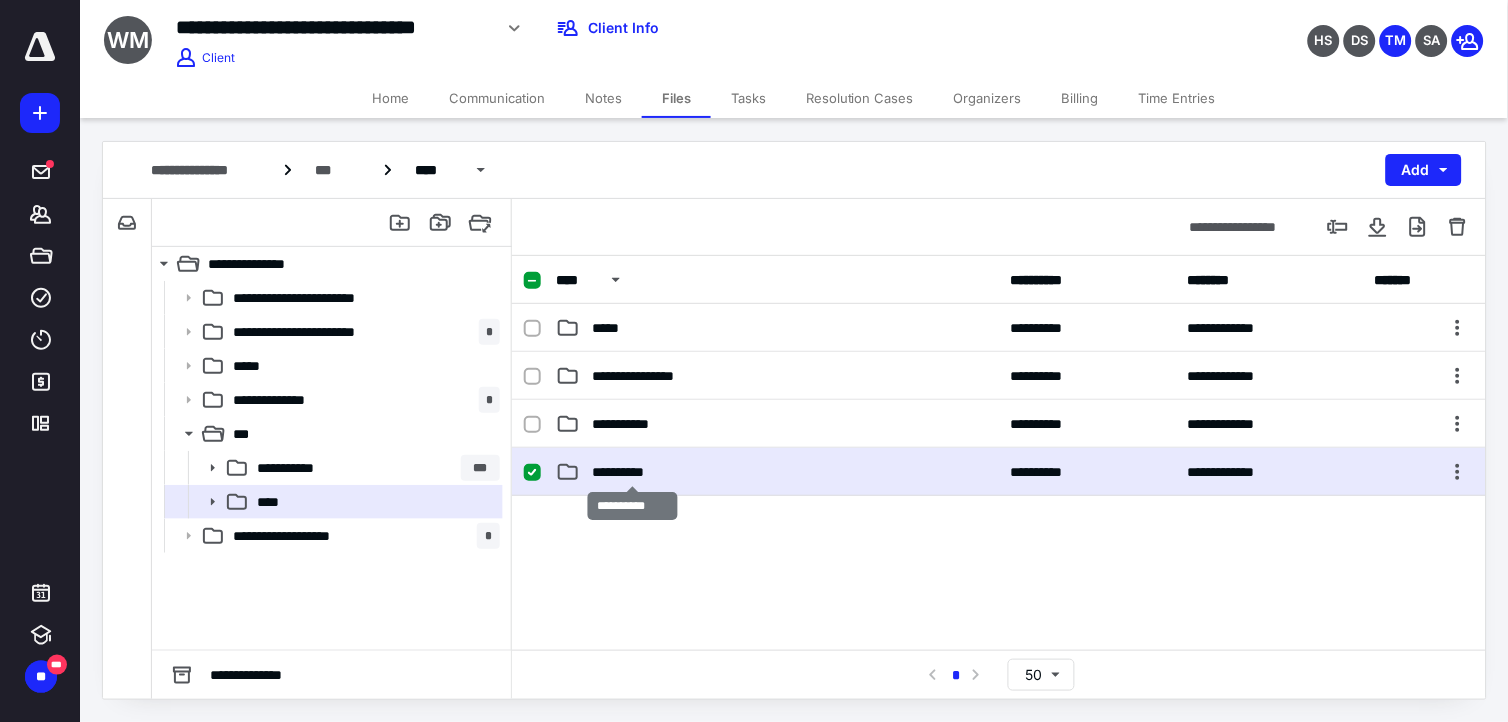 drag, startPoint x: 625, startPoint y: 467, endPoint x: 796, endPoint y: 513, distance: 177.07907 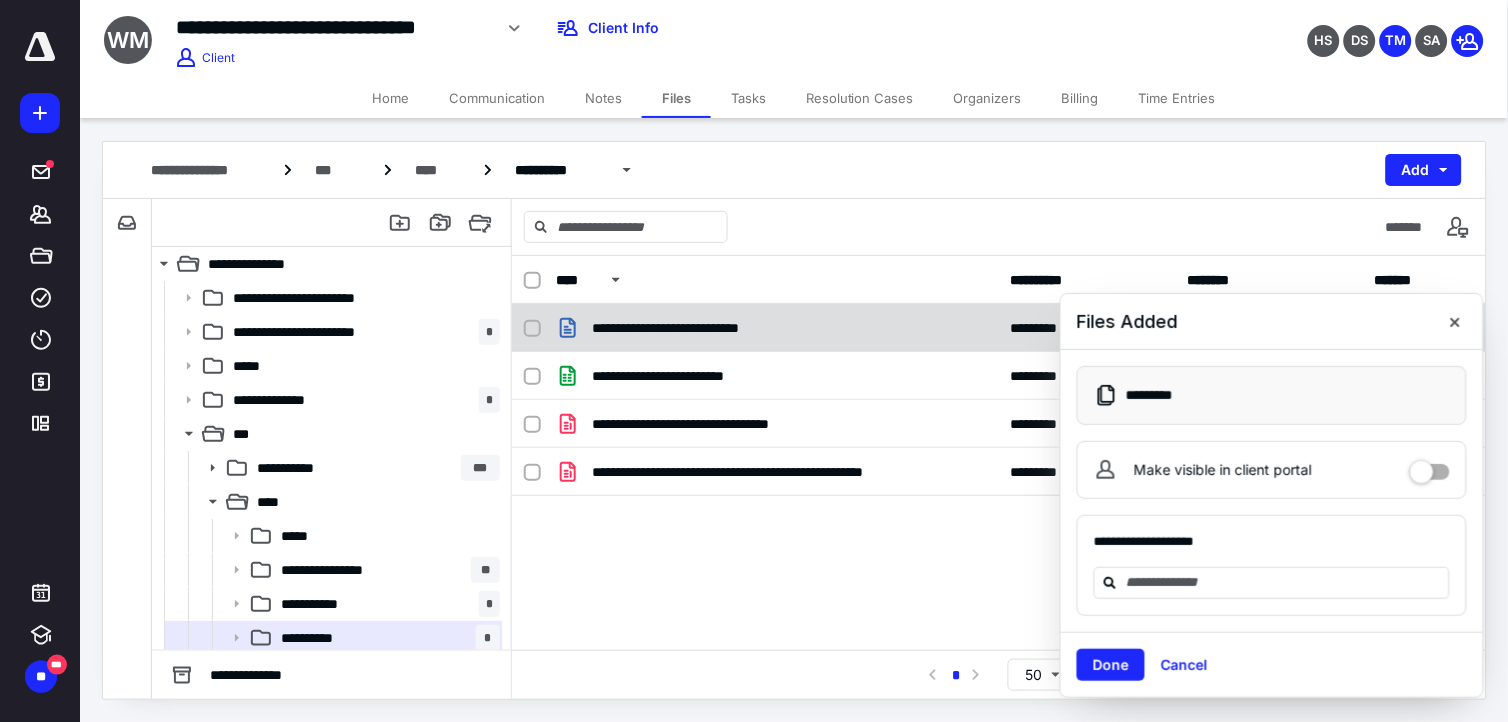 click at bounding box center [1455, 322] 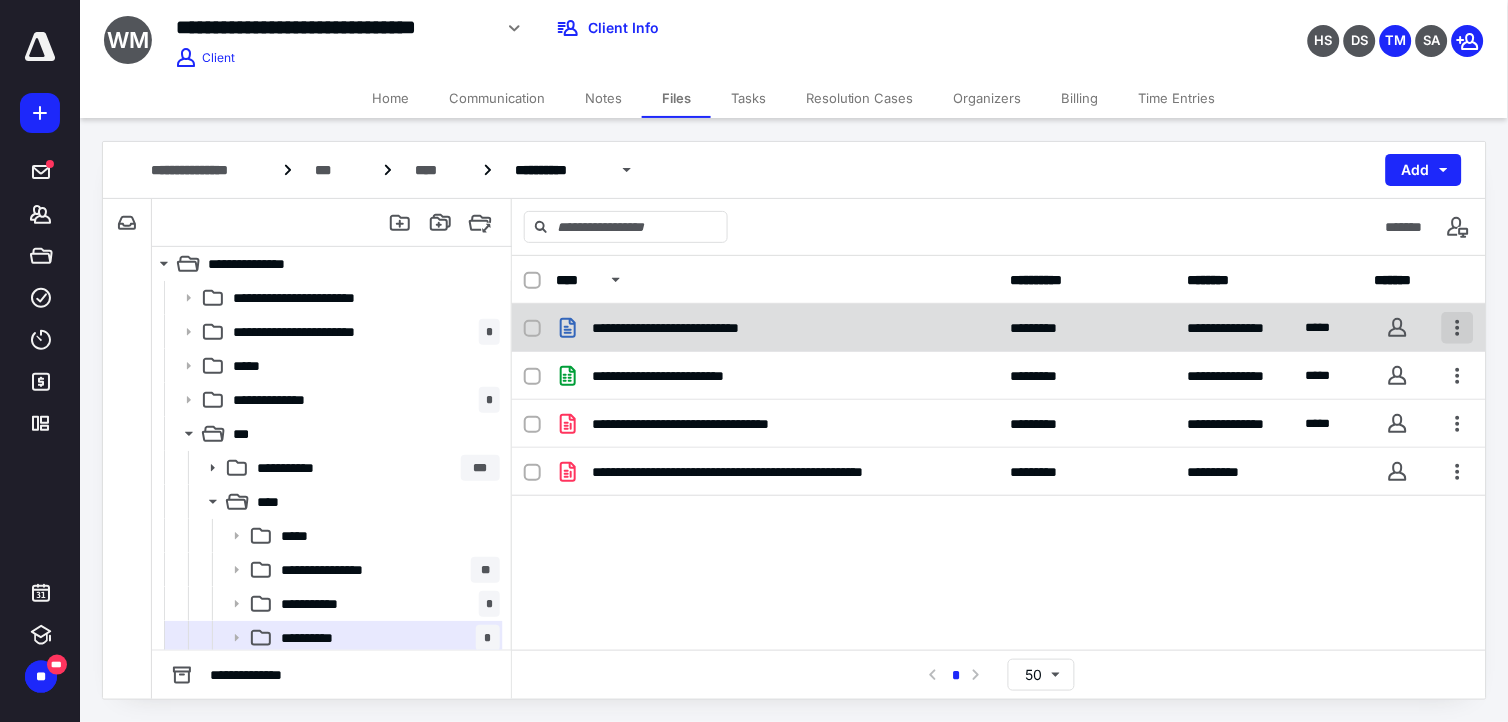 click at bounding box center [1458, 328] 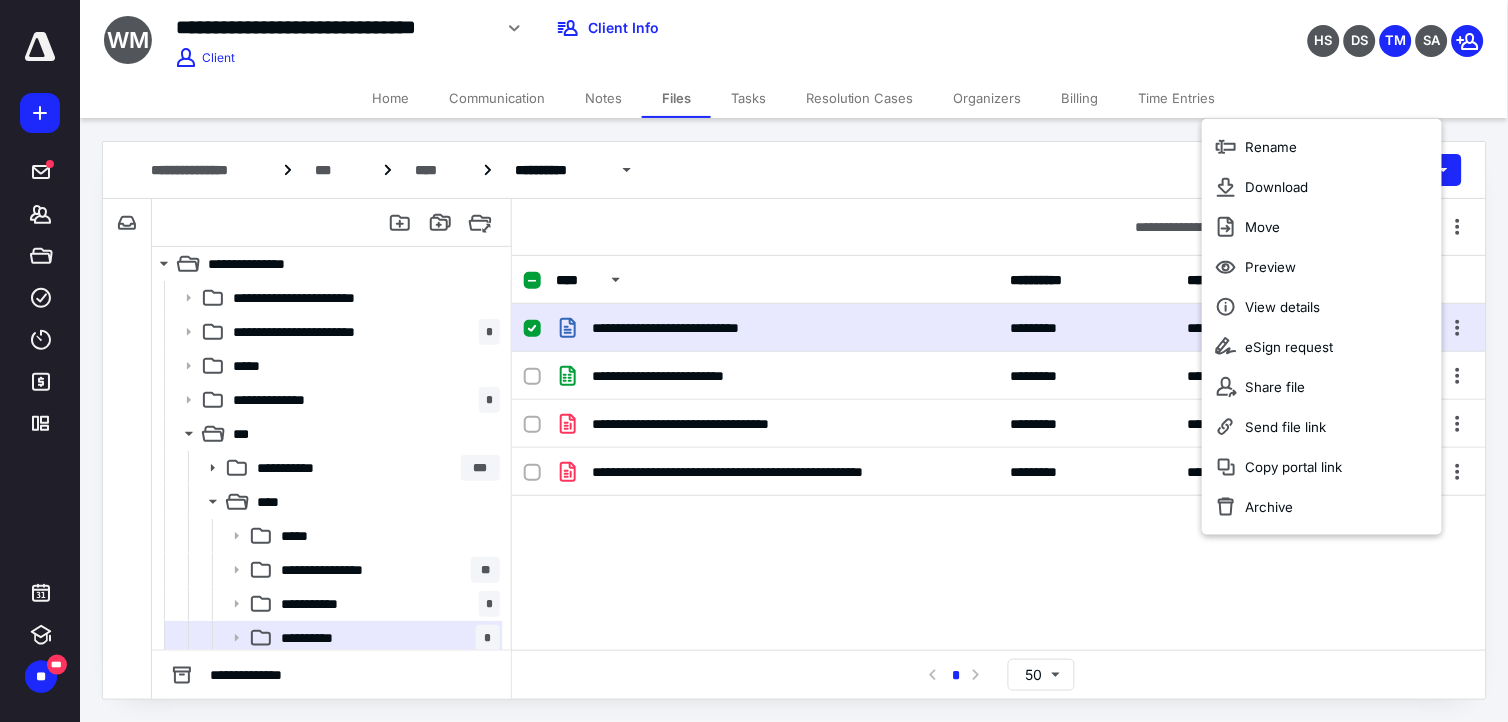click on "**********" at bounding box center (999, 454) 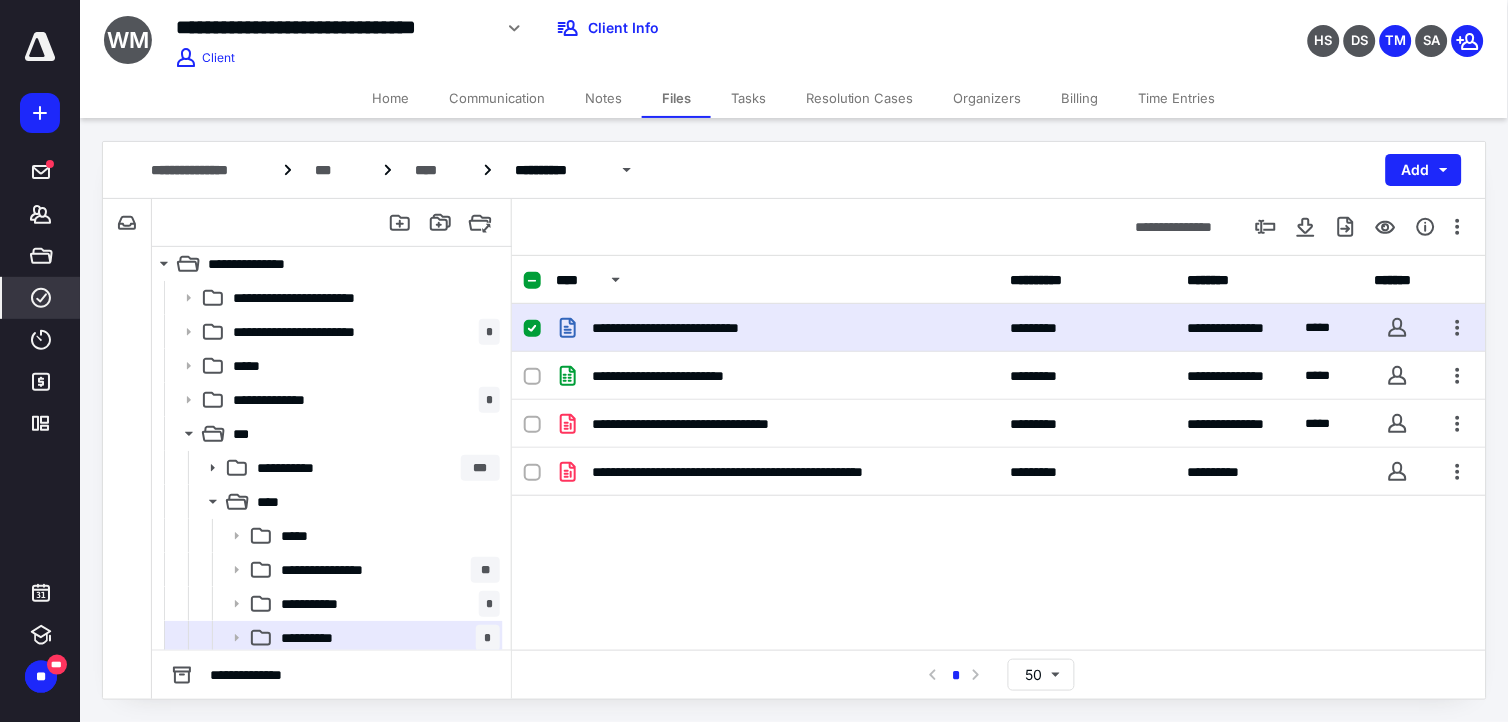 click 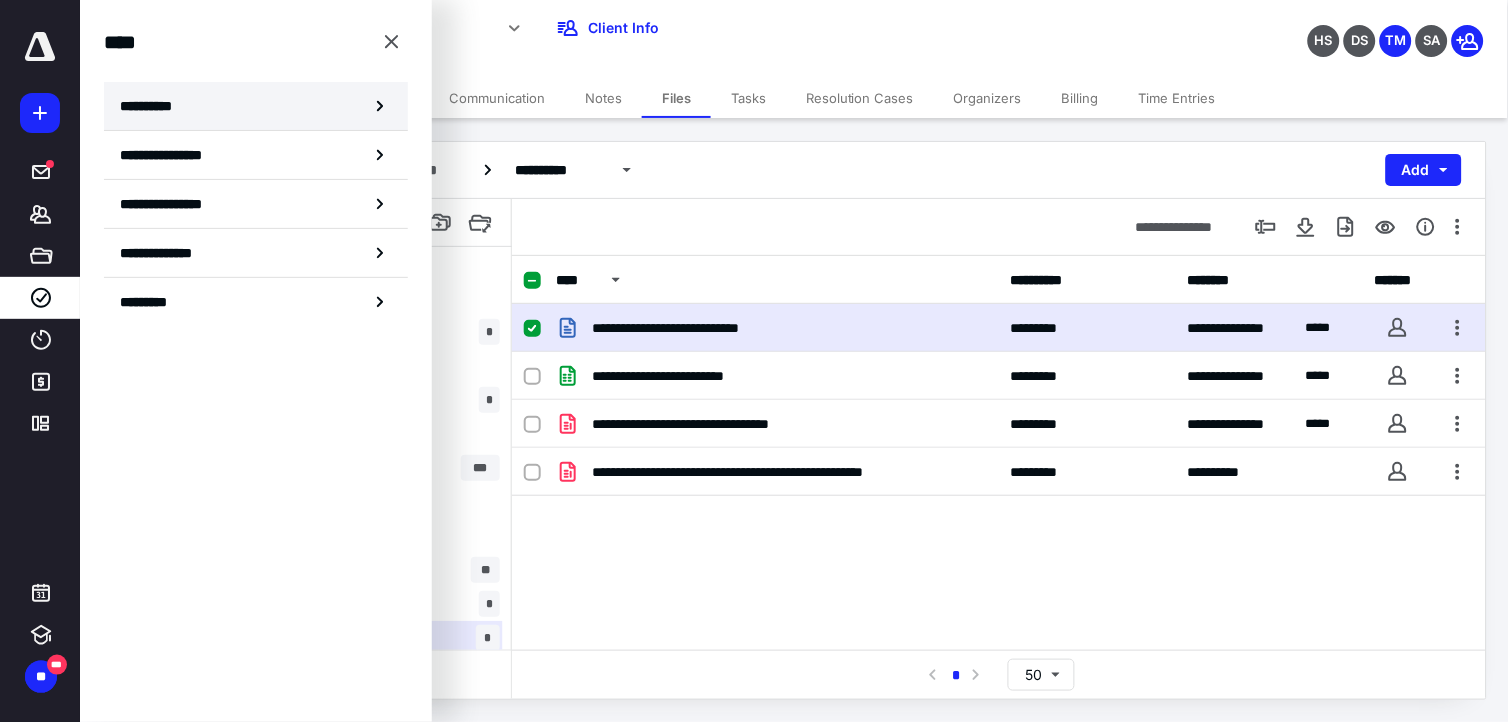 click on "**********" at bounding box center (256, 106) 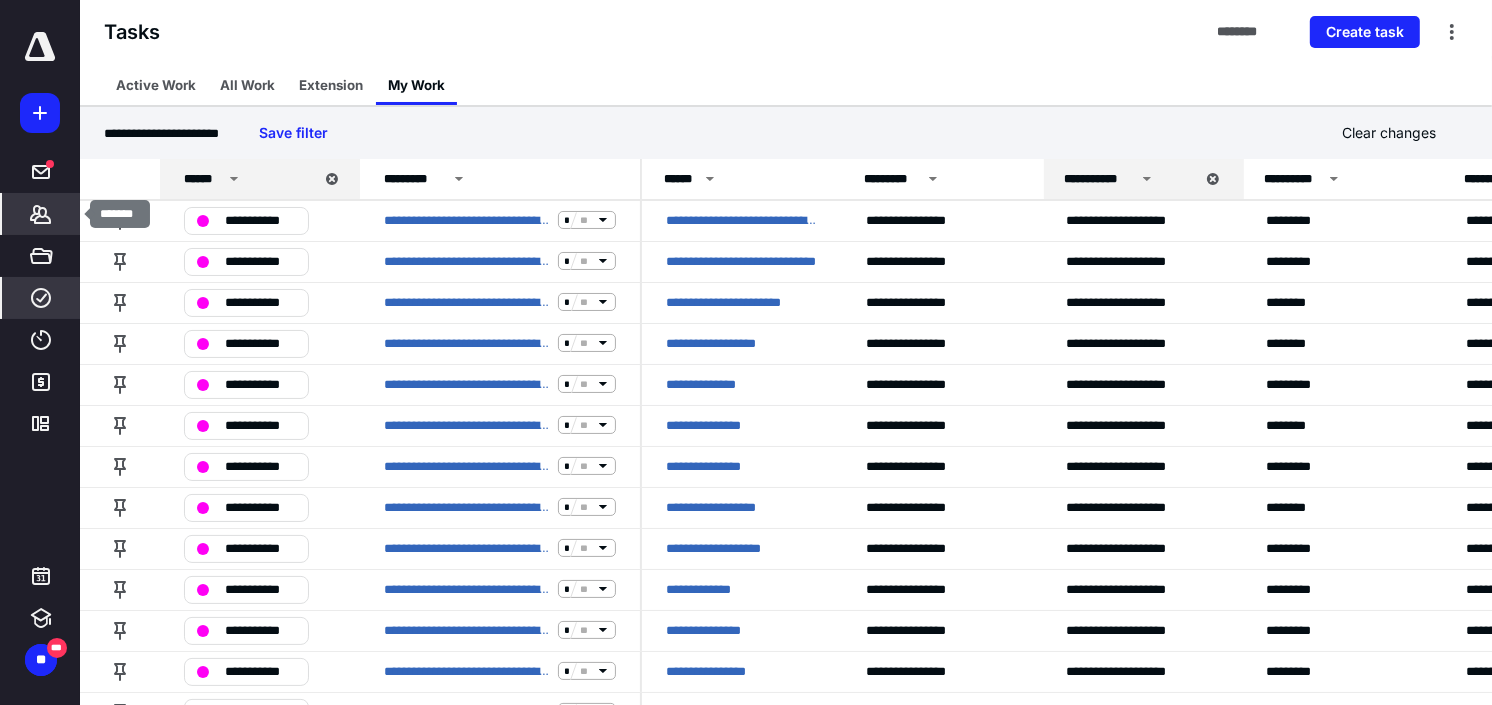 drag, startPoint x: 48, startPoint y: 206, endPoint x: 60, endPoint y: 206, distance: 12 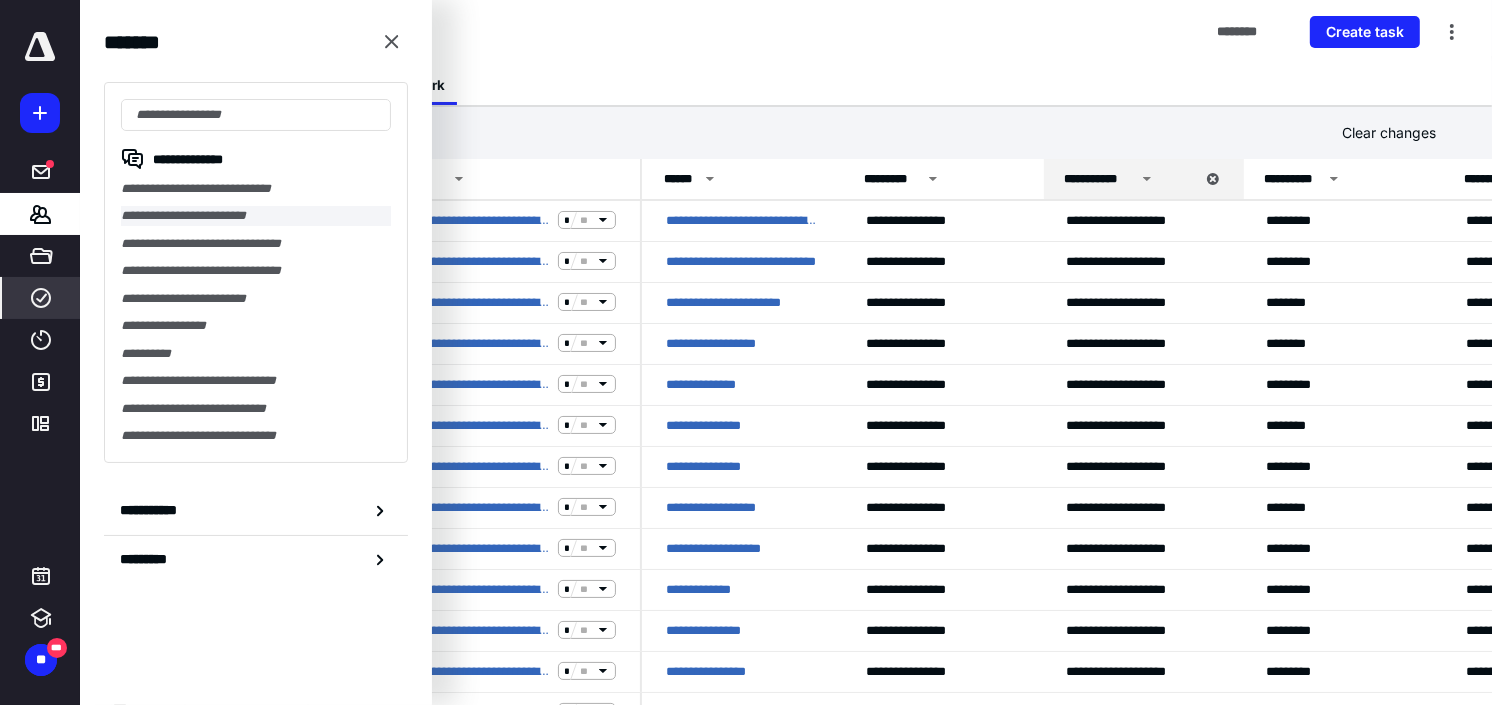 drag, startPoint x: 182, startPoint y: 207, endPoint x: 226, endPoint y: 207, distance: 44 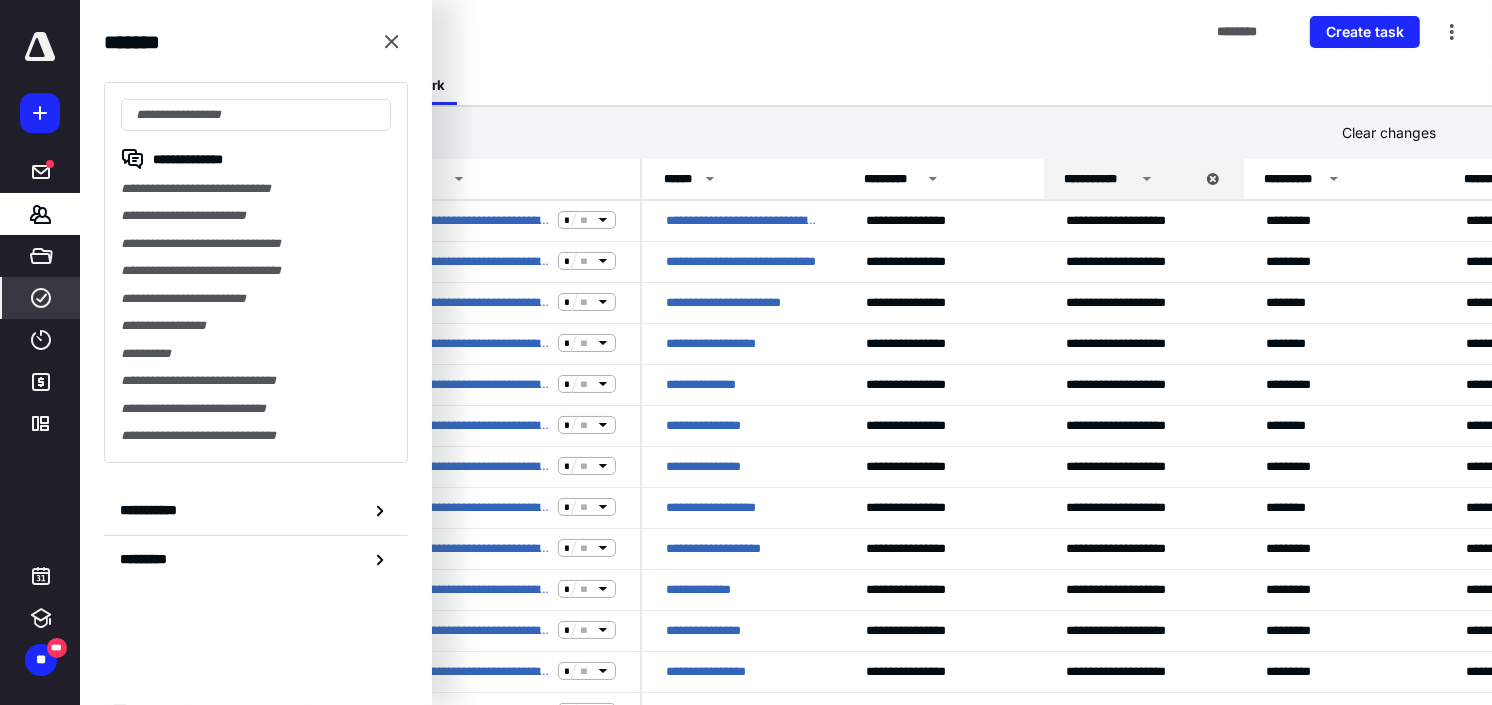 click on "**********" at bounding box center (256, 215) 